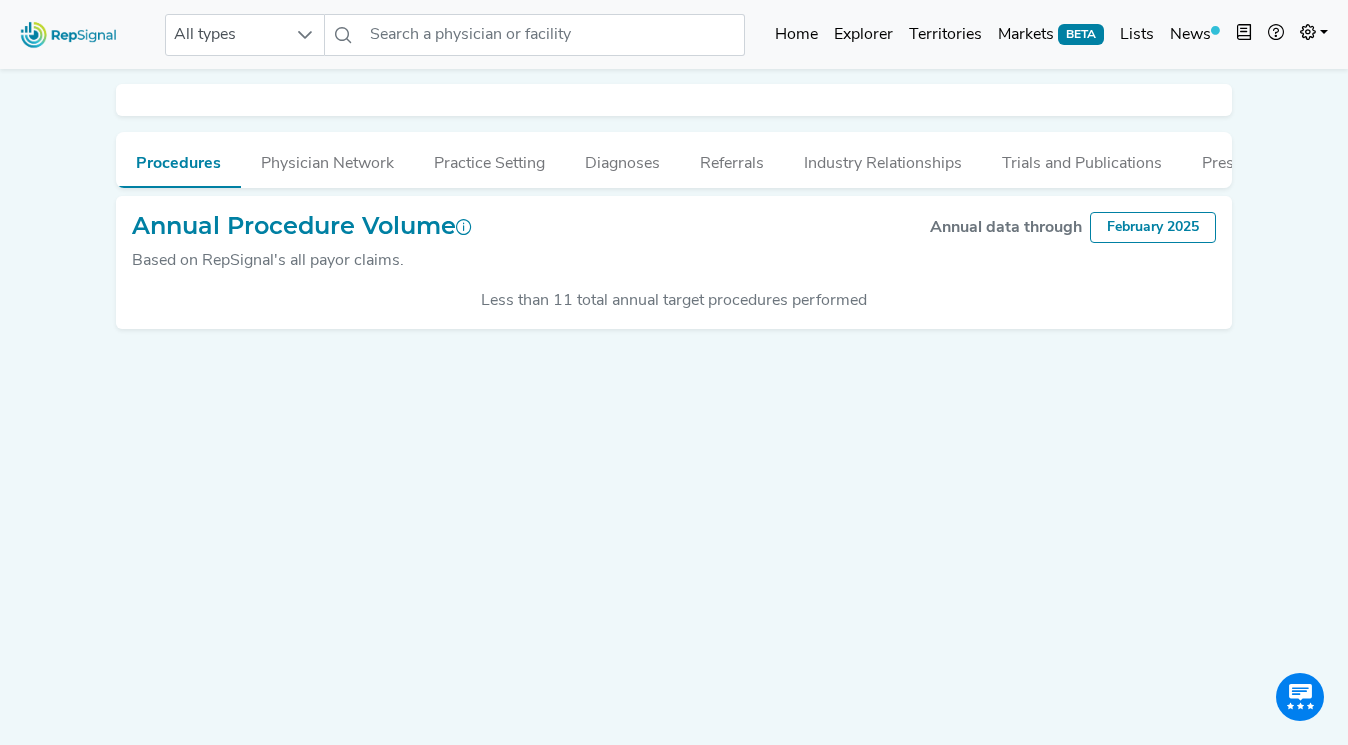 scroll, scrollTop: 0, scrollLeft: 0, axis: both 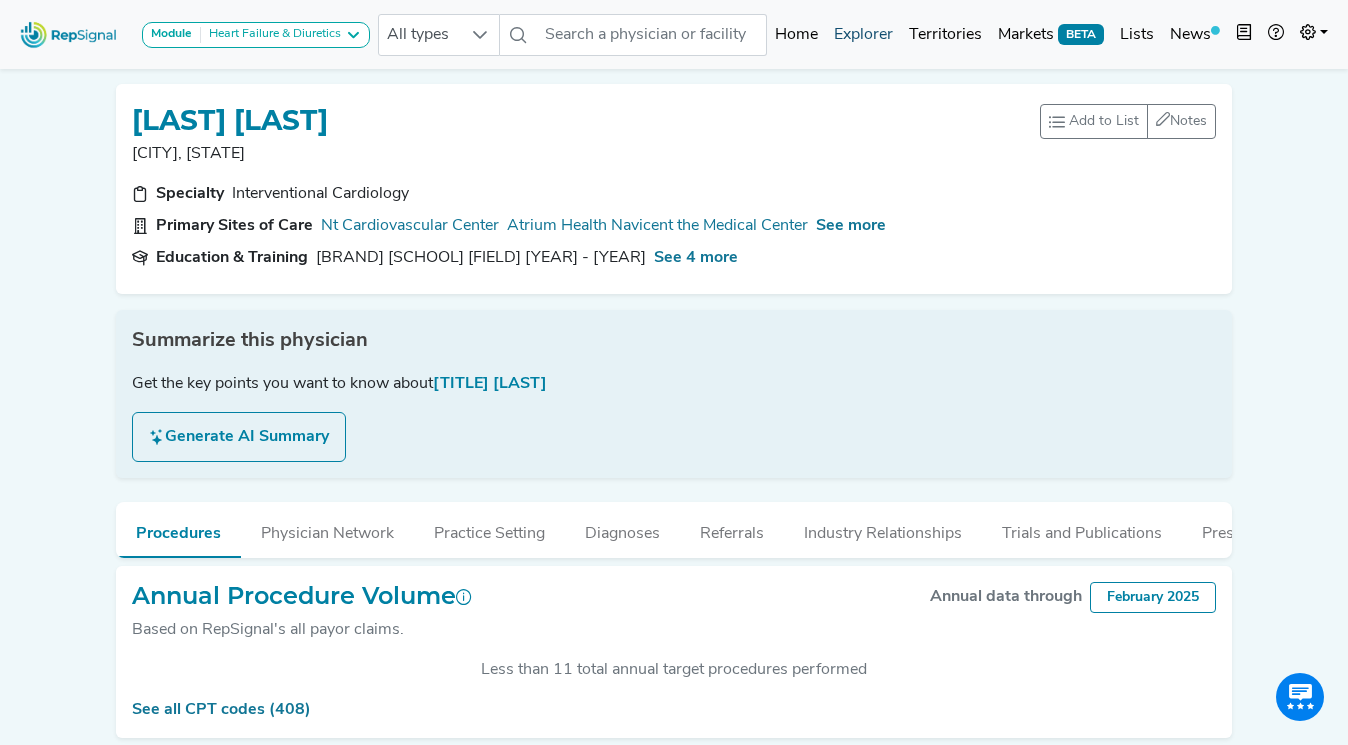 click on "Explorer" at bounding box center [863, 35] 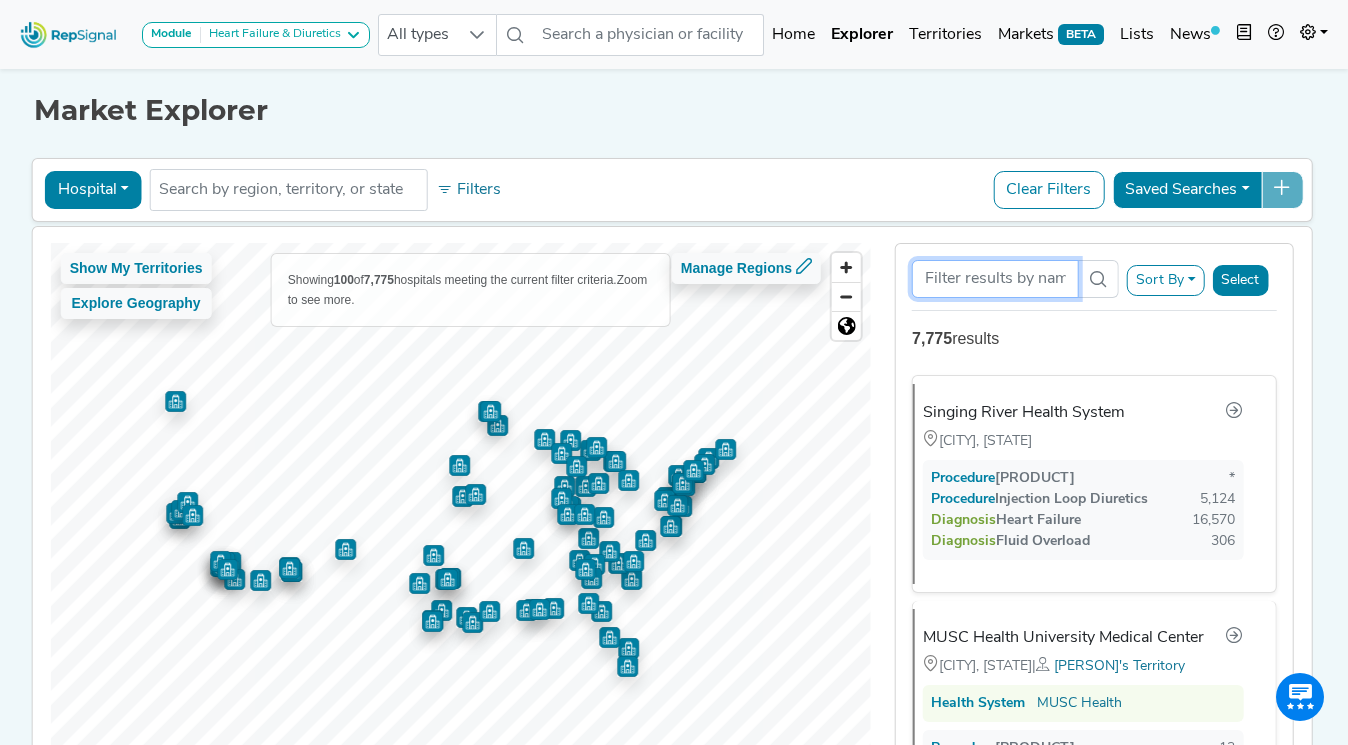 click at bounding box center (995, 279) 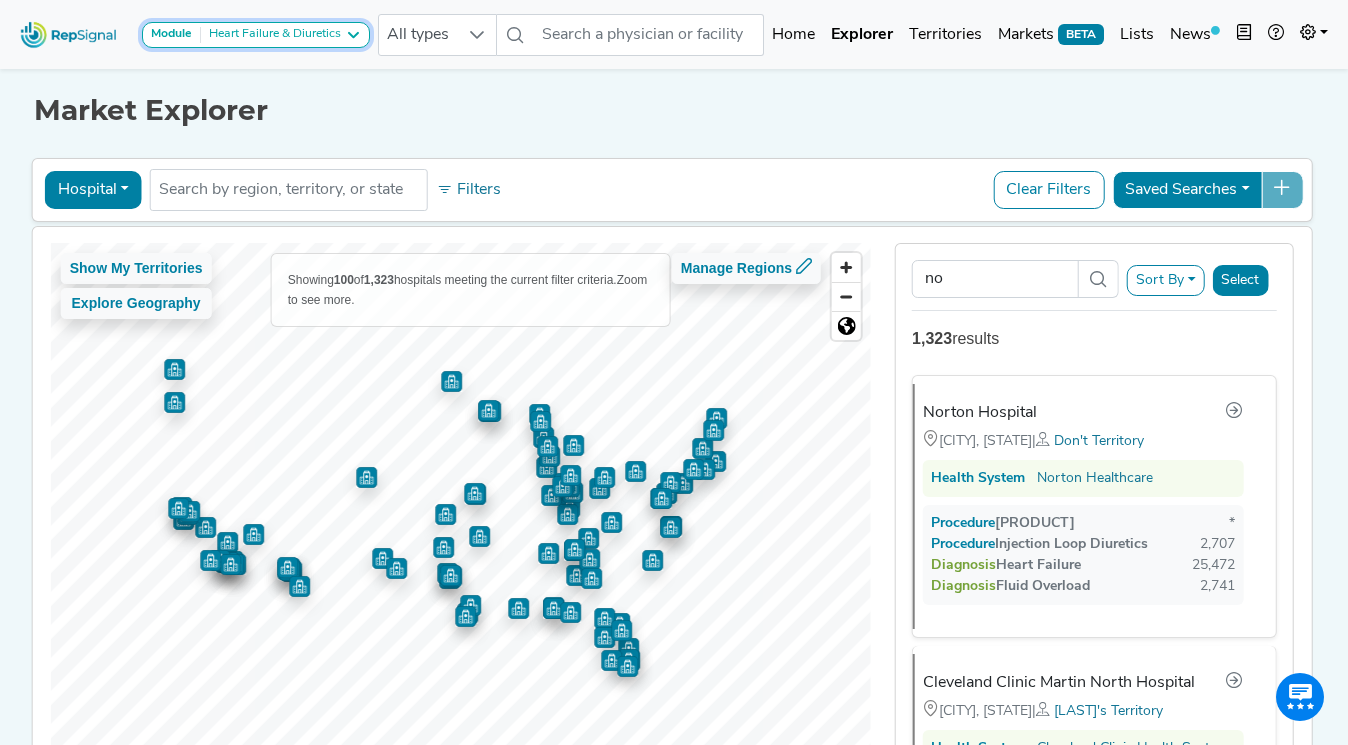 click at bounding box center [353, 35] 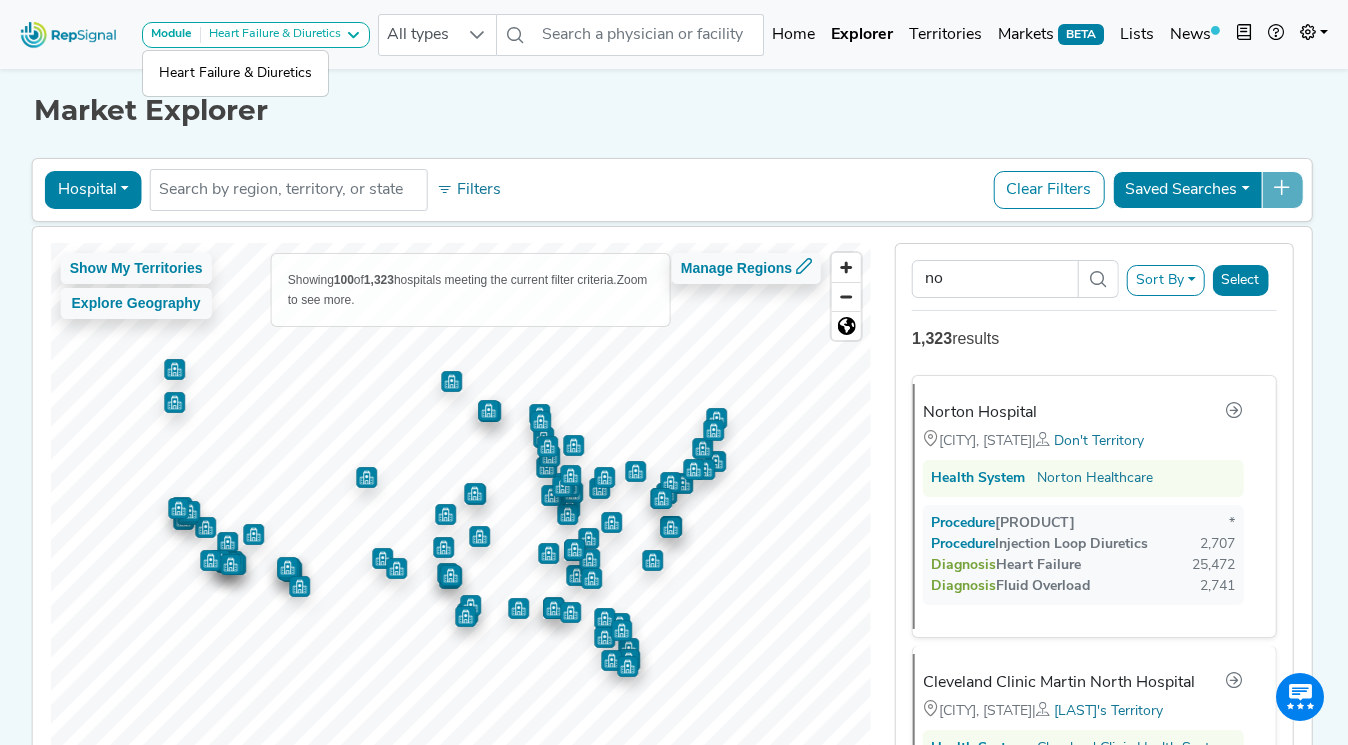 click on "Norton Hospital [CITY], [STATE] | Don't Territory Health System Norton Healthcare Procedure Injection Thiazides Diuretics * Procedure Injection Loop Diuretics 2,707 Diagnosis Heart Failure 25,472 Diagnosis Fluid Overload 2,741 Cleveland Clinic Martin North Hospital [CITY], [STATE] | Berline's Territory Health System Cleveland Clinic Health System Procedure Injection Thiazides Diuretics * Procedure Injection Loop Diuretics 2,029 19,936 261" 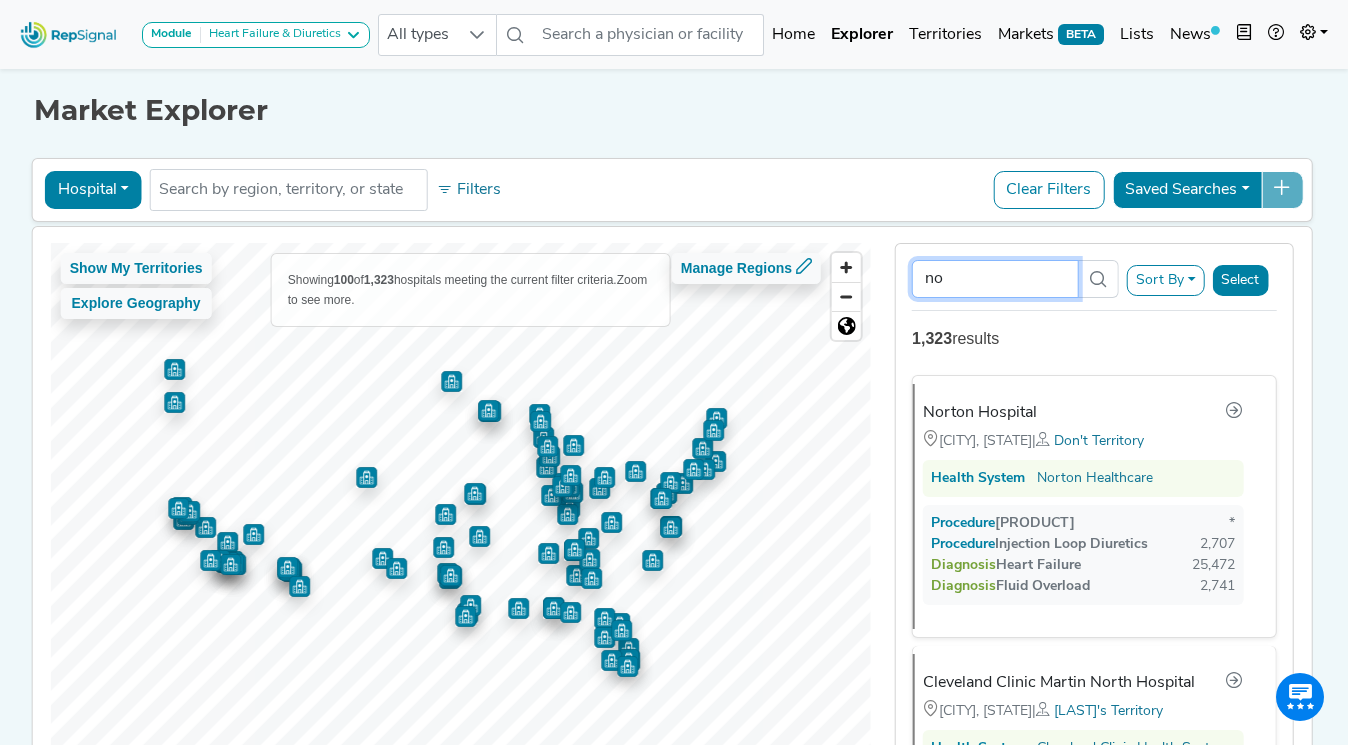 click on "no" at bounding box center [995, 279] 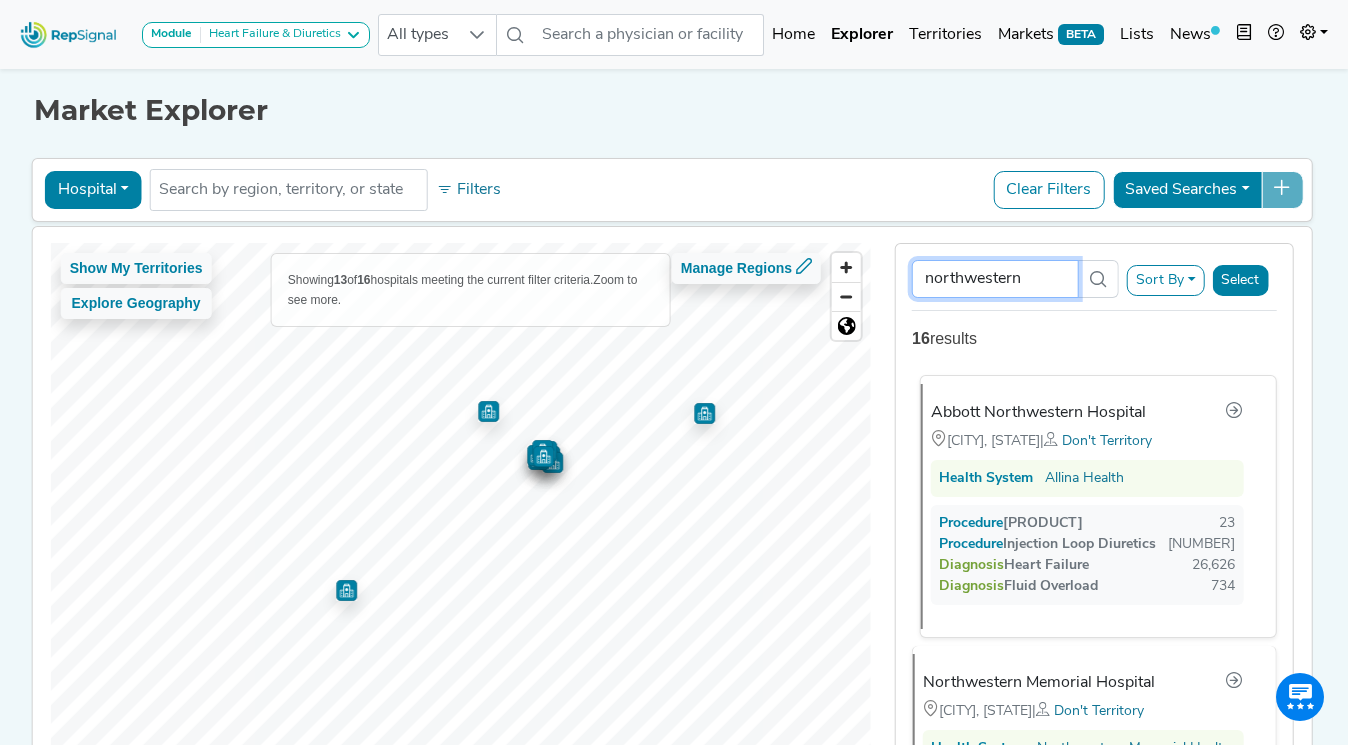 type on "northwestern" 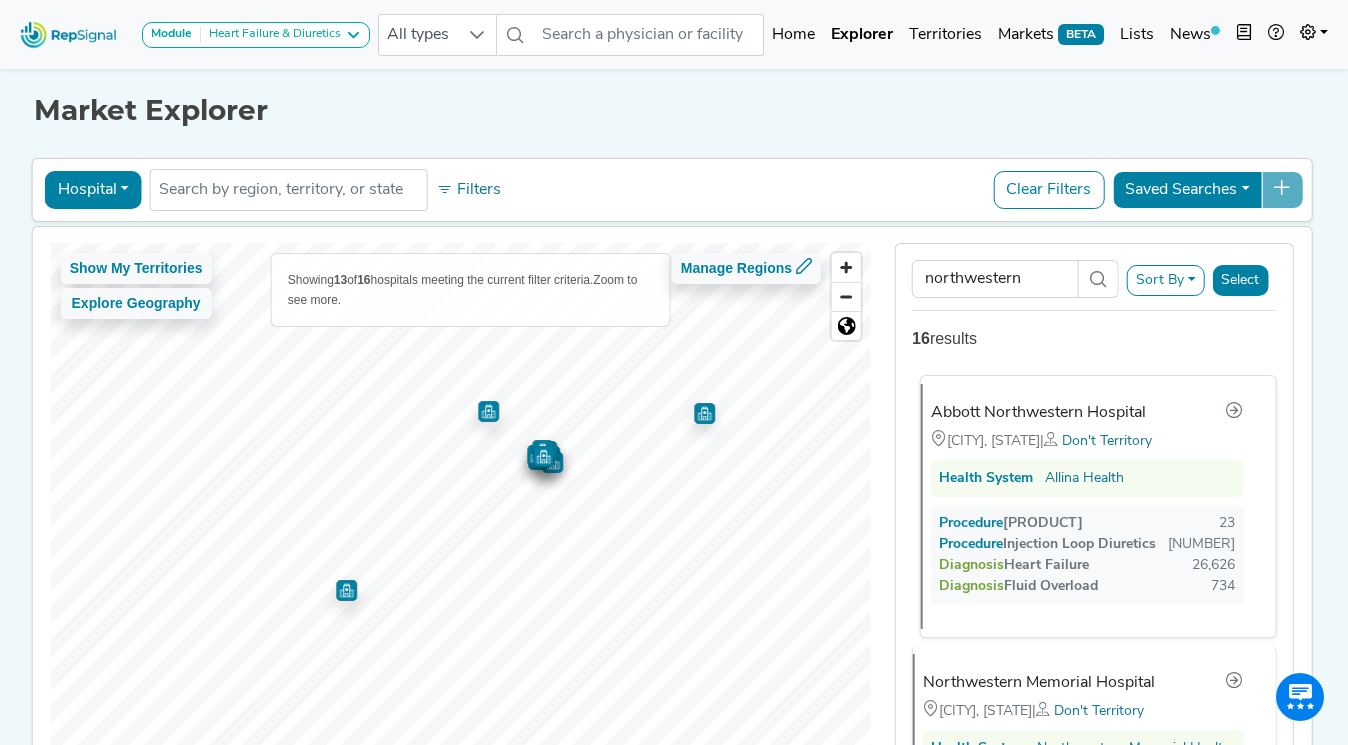click on "Abbott Northwestern Hospital" at bounding box center [1038, 413] 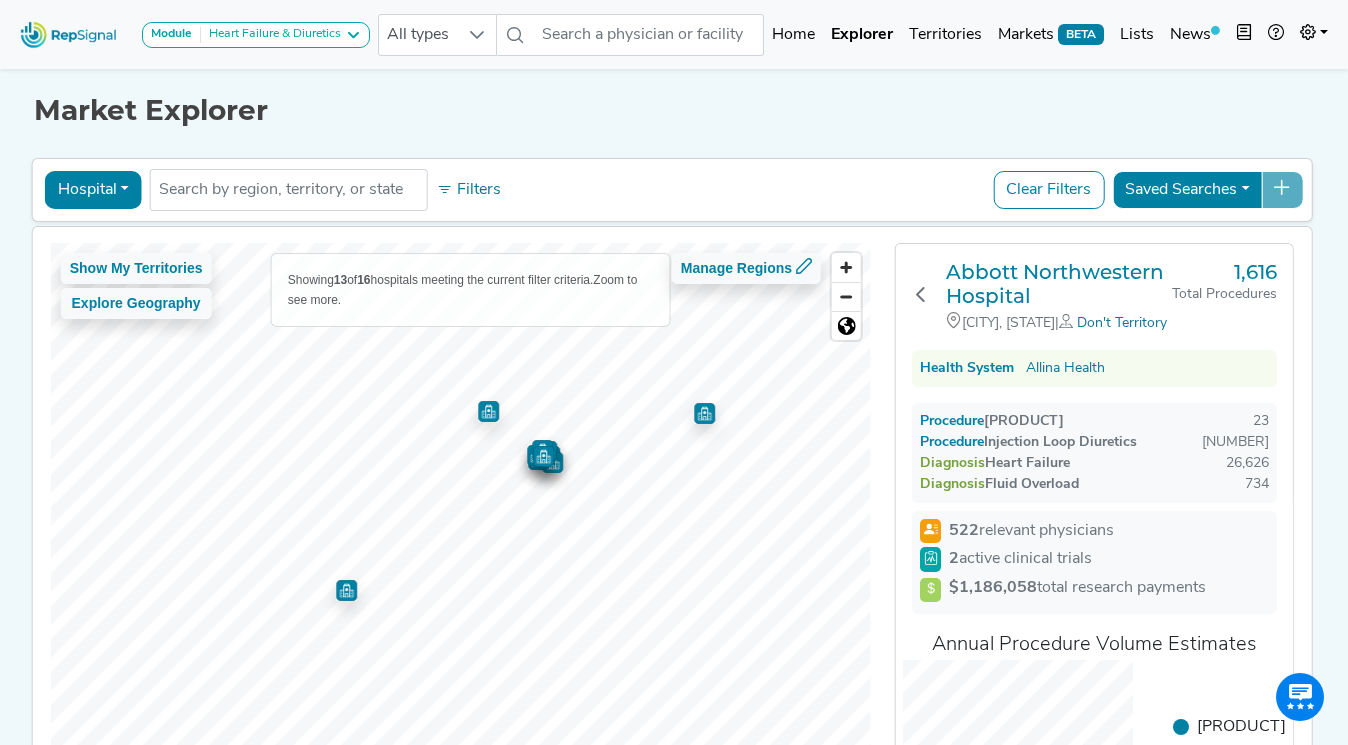 scroll, scrollTop: 161, scrollLeft: 0, axis: vertical 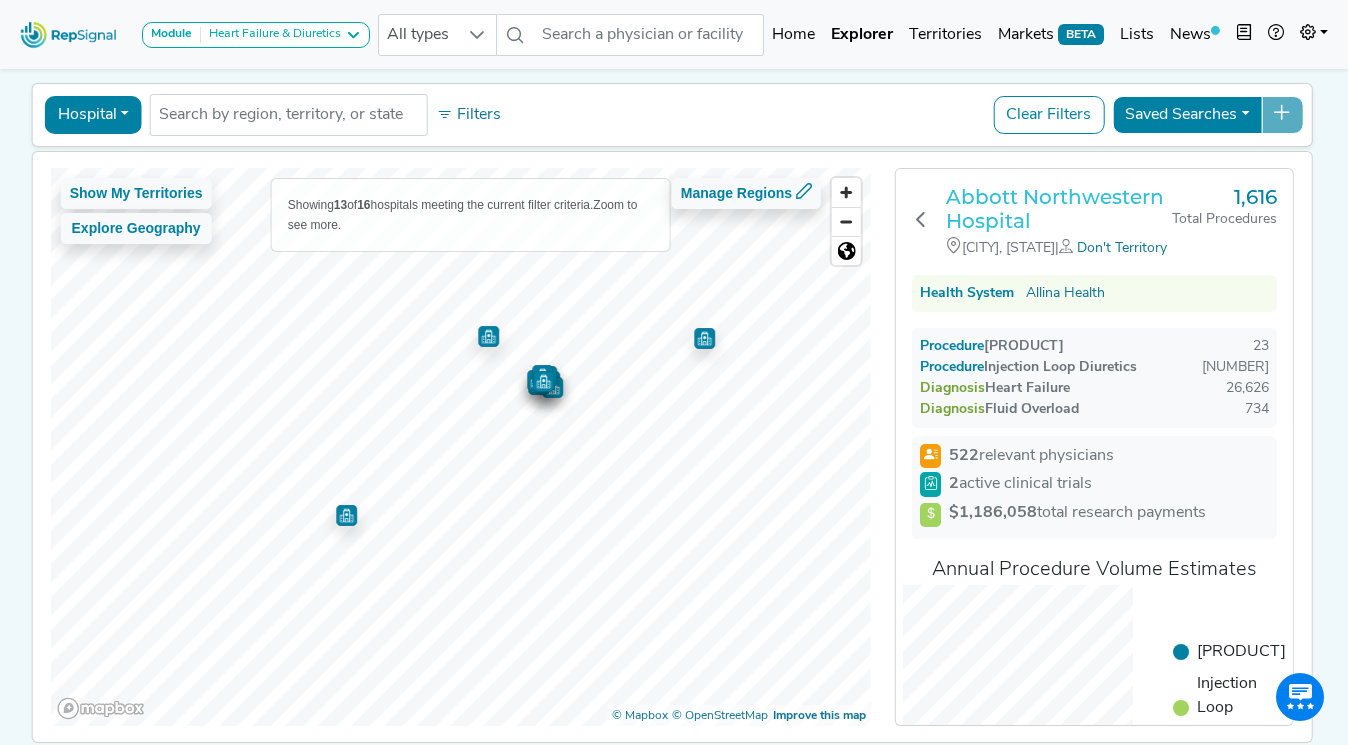 click on "Abbott Northwestern Hospital" at bounding box center (1058, 209) 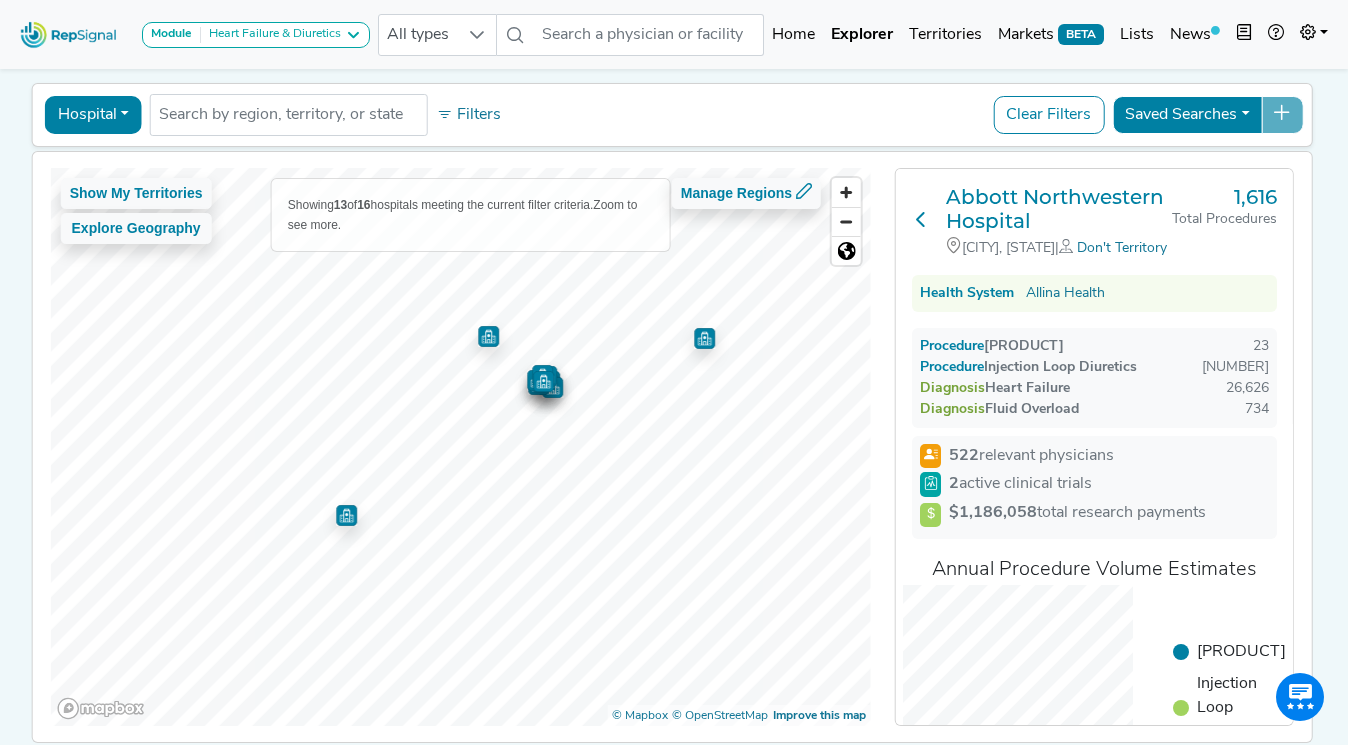 click at bounding box center [921, 219] 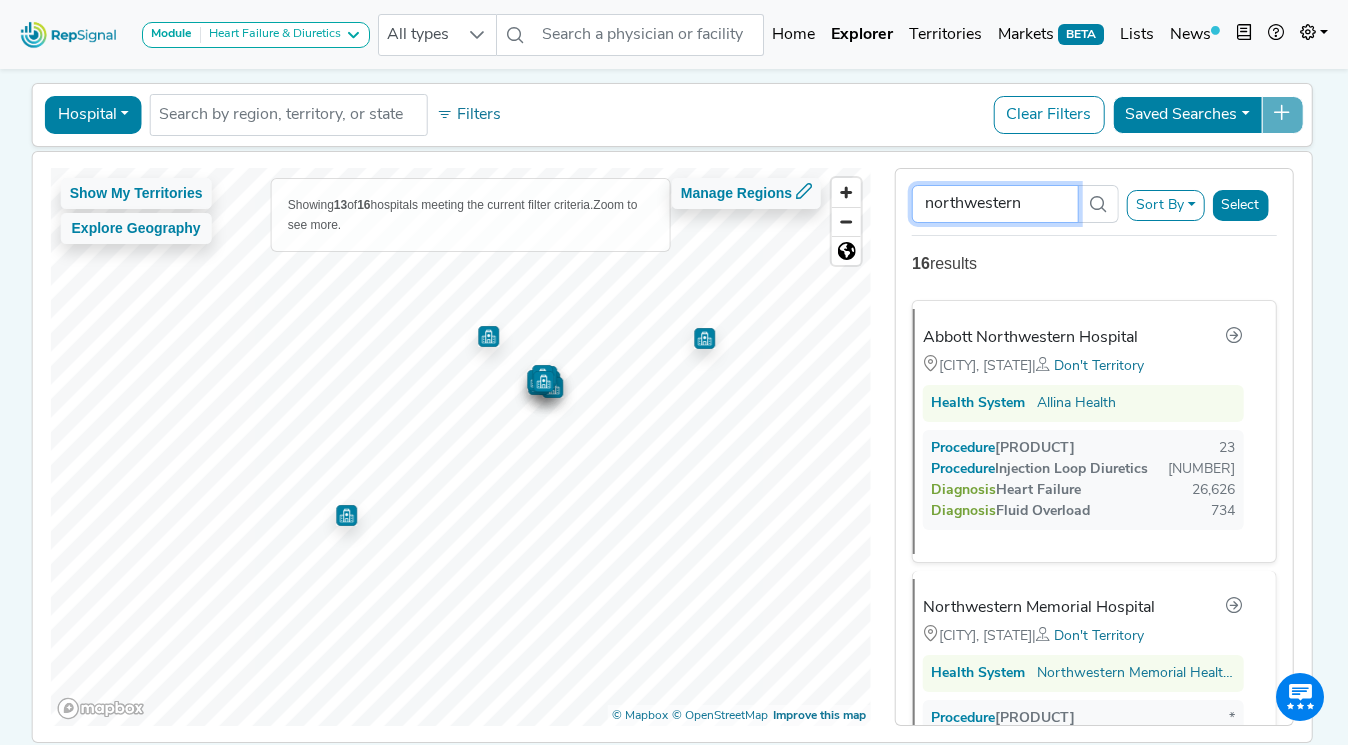 click on "northwestern" at bounding box center [995, 204] 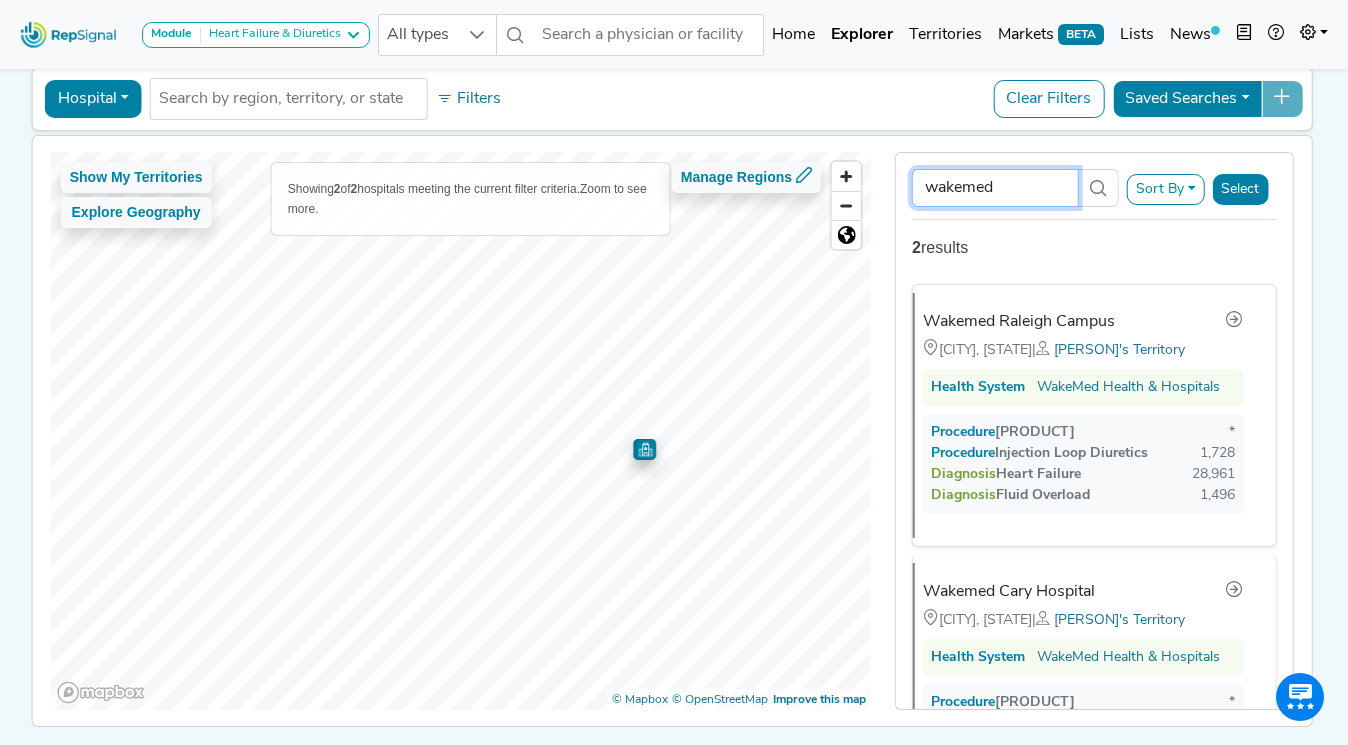 scroll, scrollTop: 87, scrollLeft: 0, axis: vertical 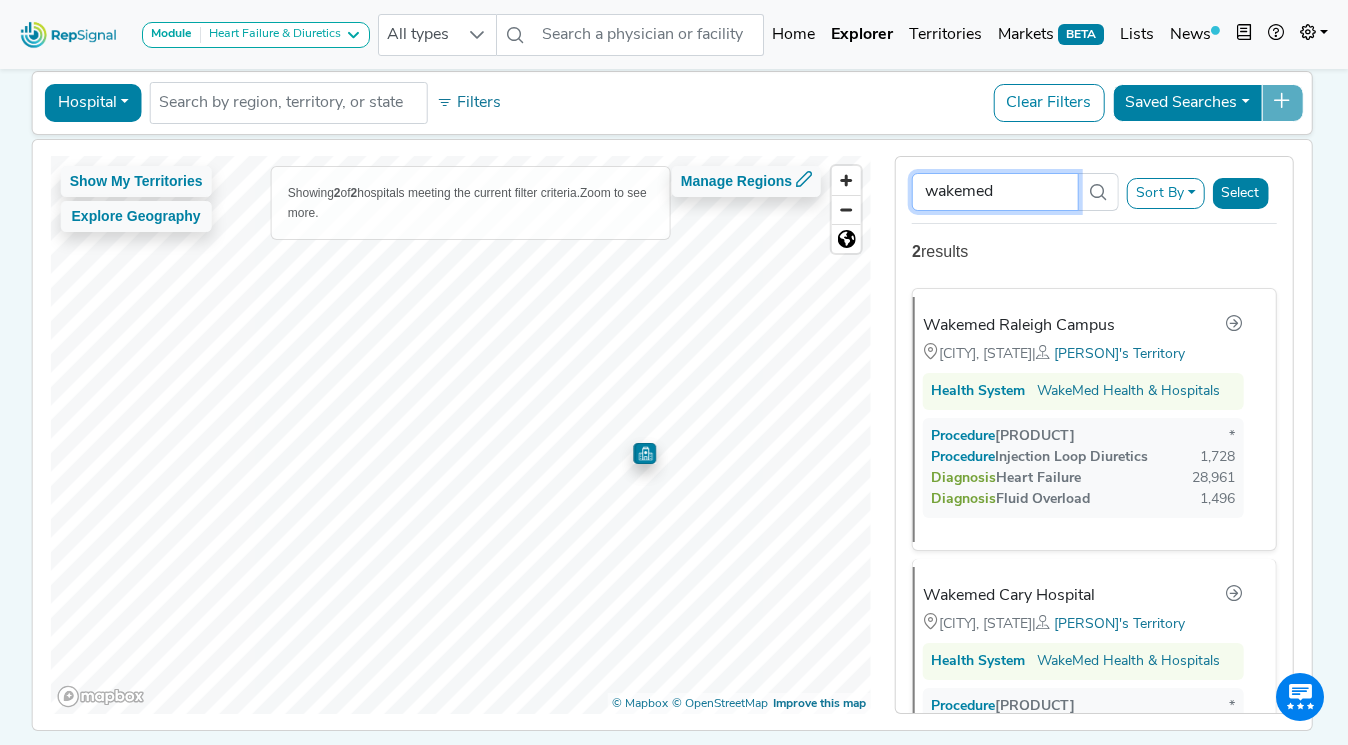 click on "wakemed" at bounding box center (995, 192) 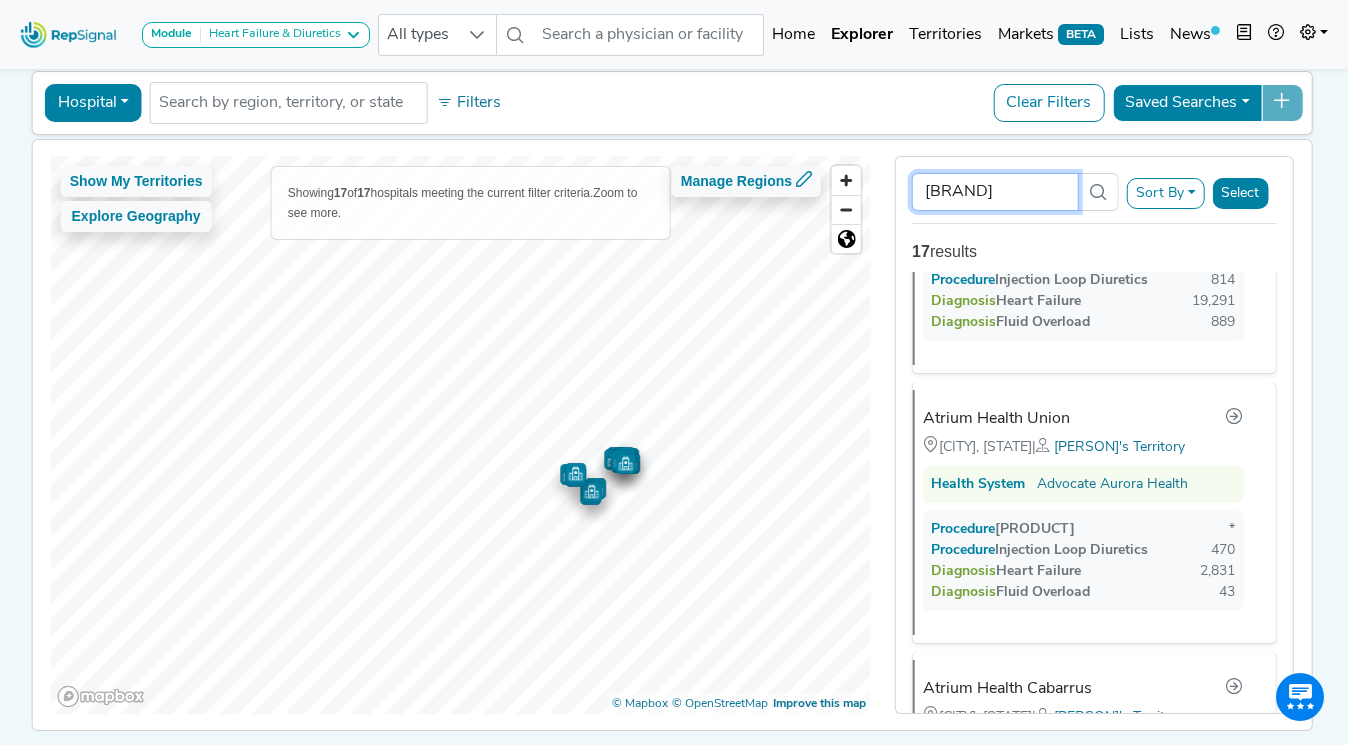 scroll, scrollTop: 126, scrollLeft: 0, axis: vertical 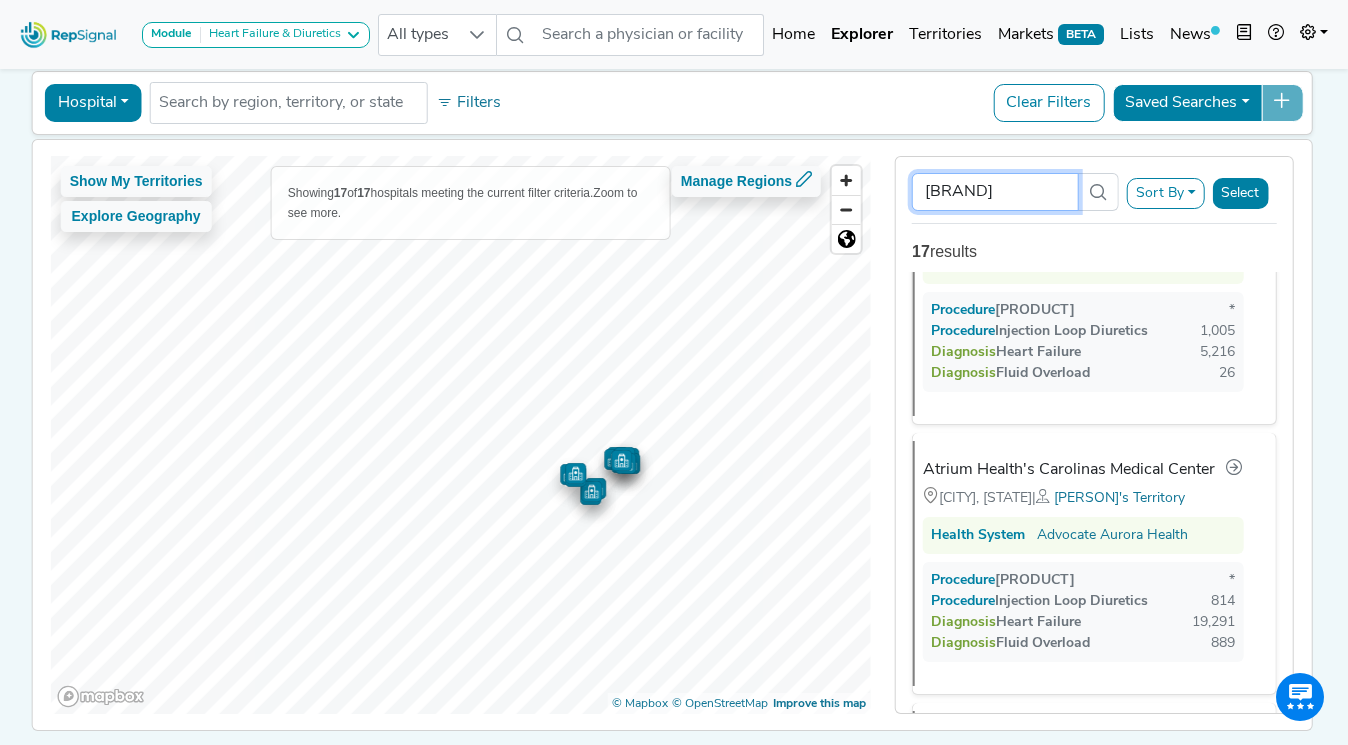 click on "[BRAND]" at bounding box center (995, 192) 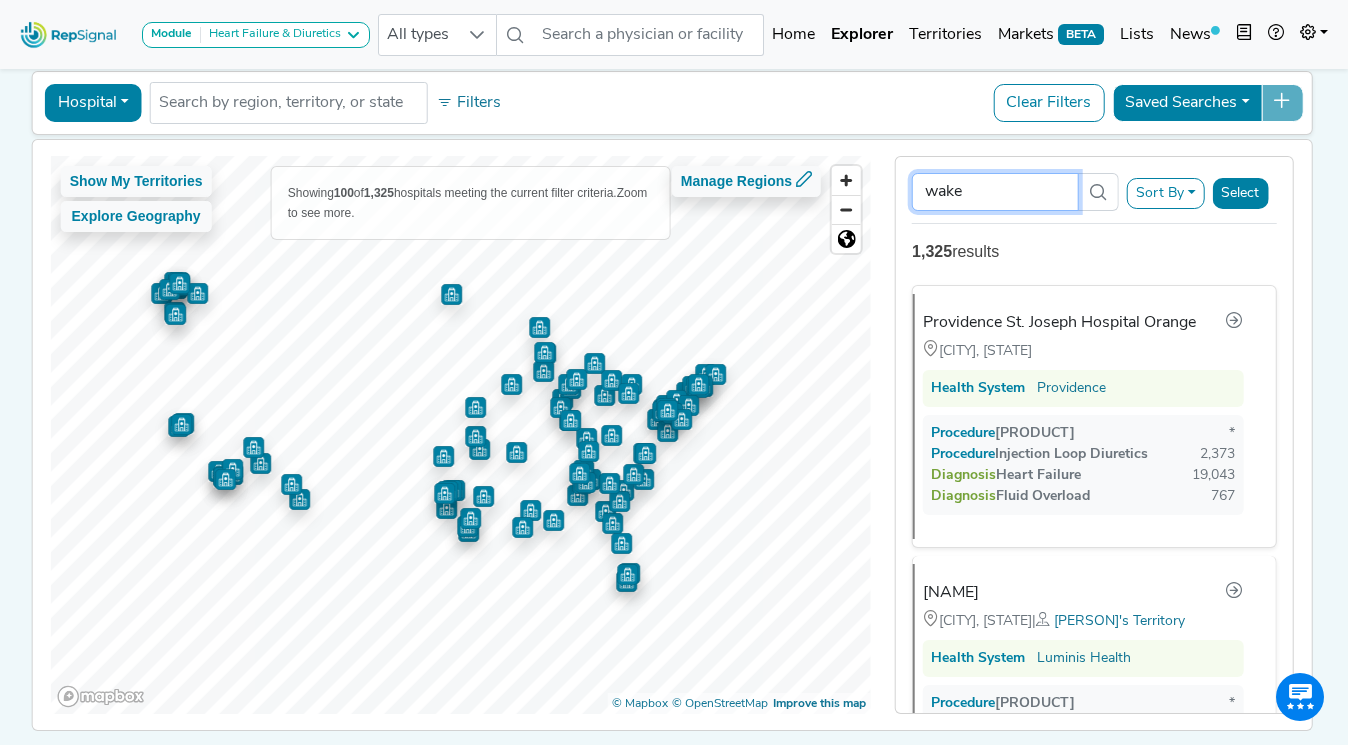 scroll, scrollTop: 0, scrollLeft: 0, axis: both 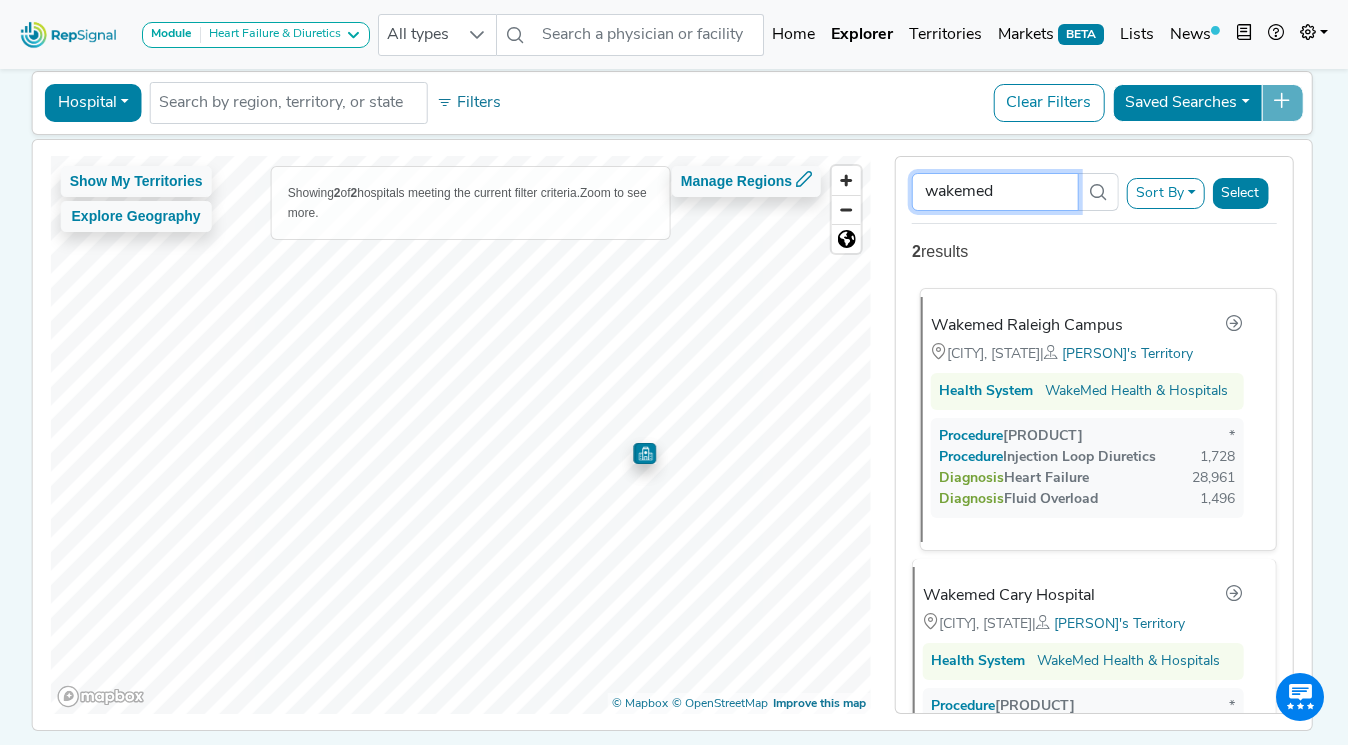 type on "wakemed" 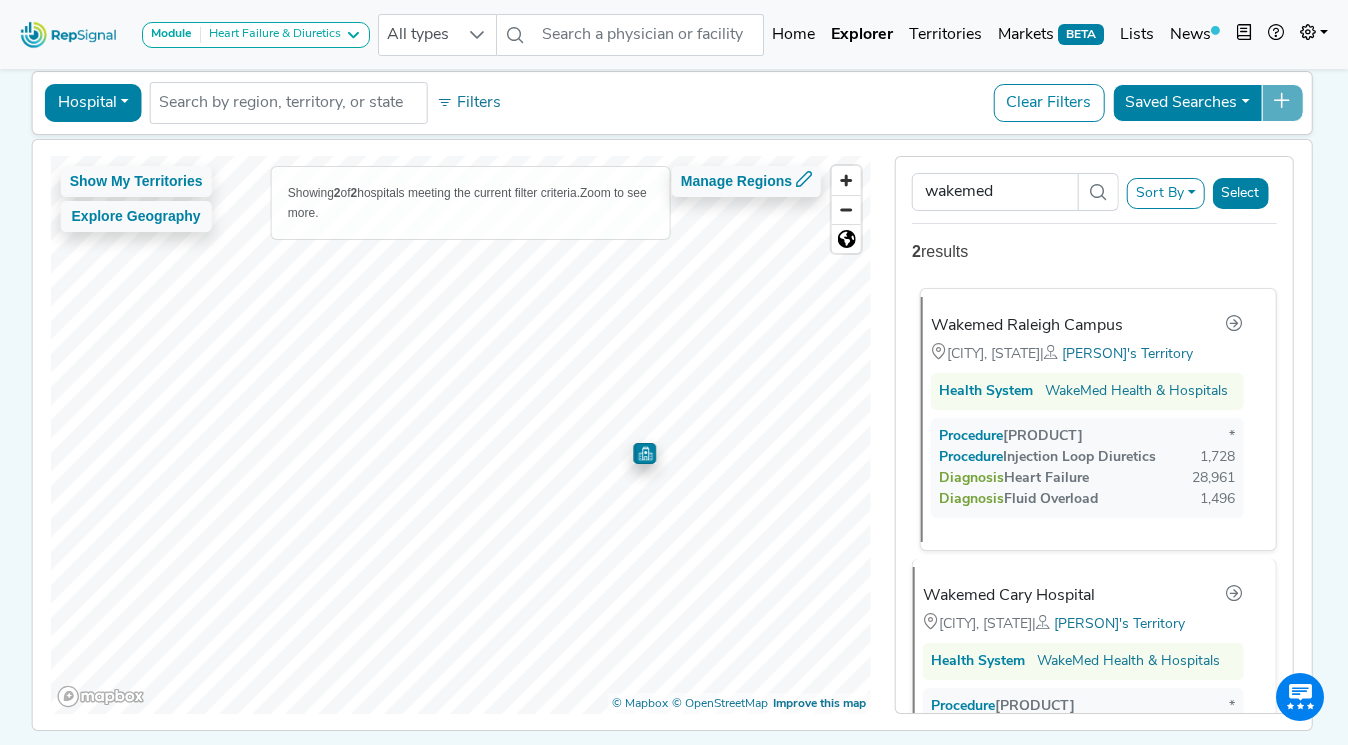 click on "Wakemed Raleigh Campus" at bounding box center (1027, 326) 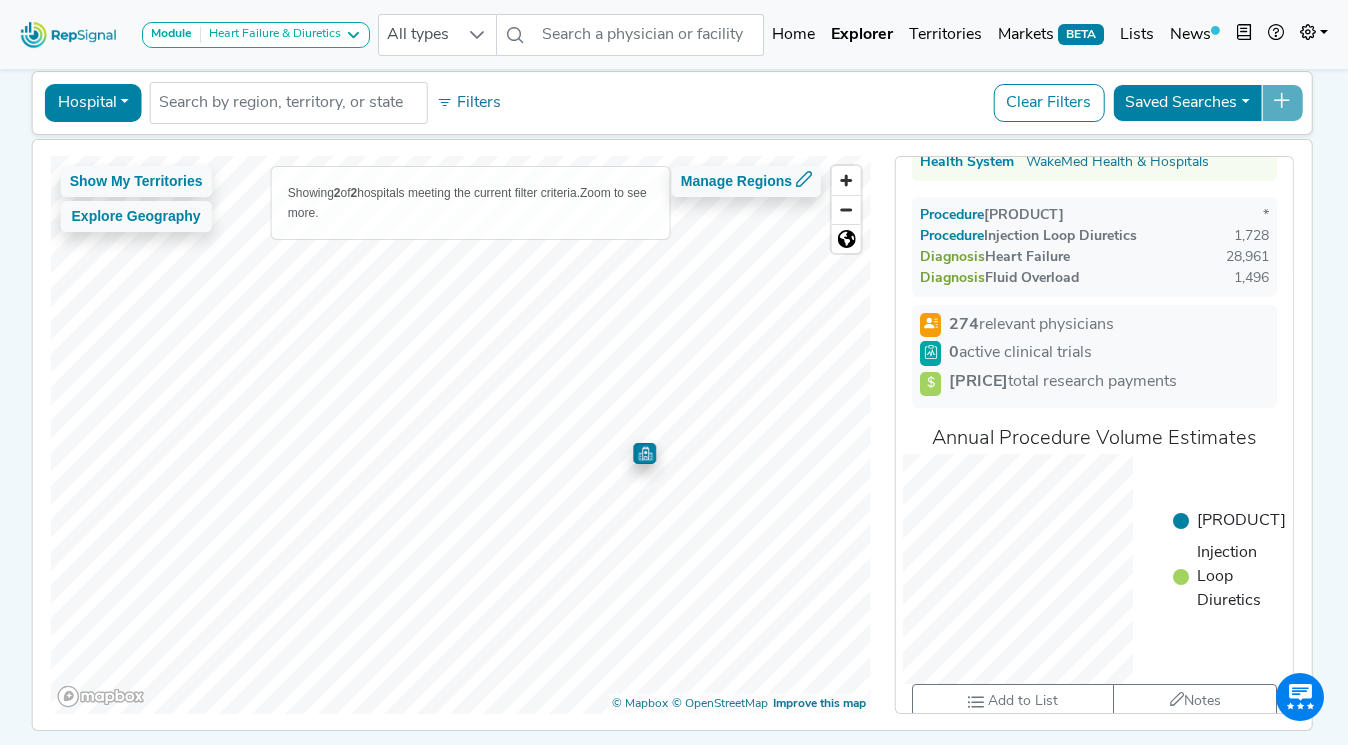 scroll, scrollTop: 0, scrollLeft: 0, axis: both 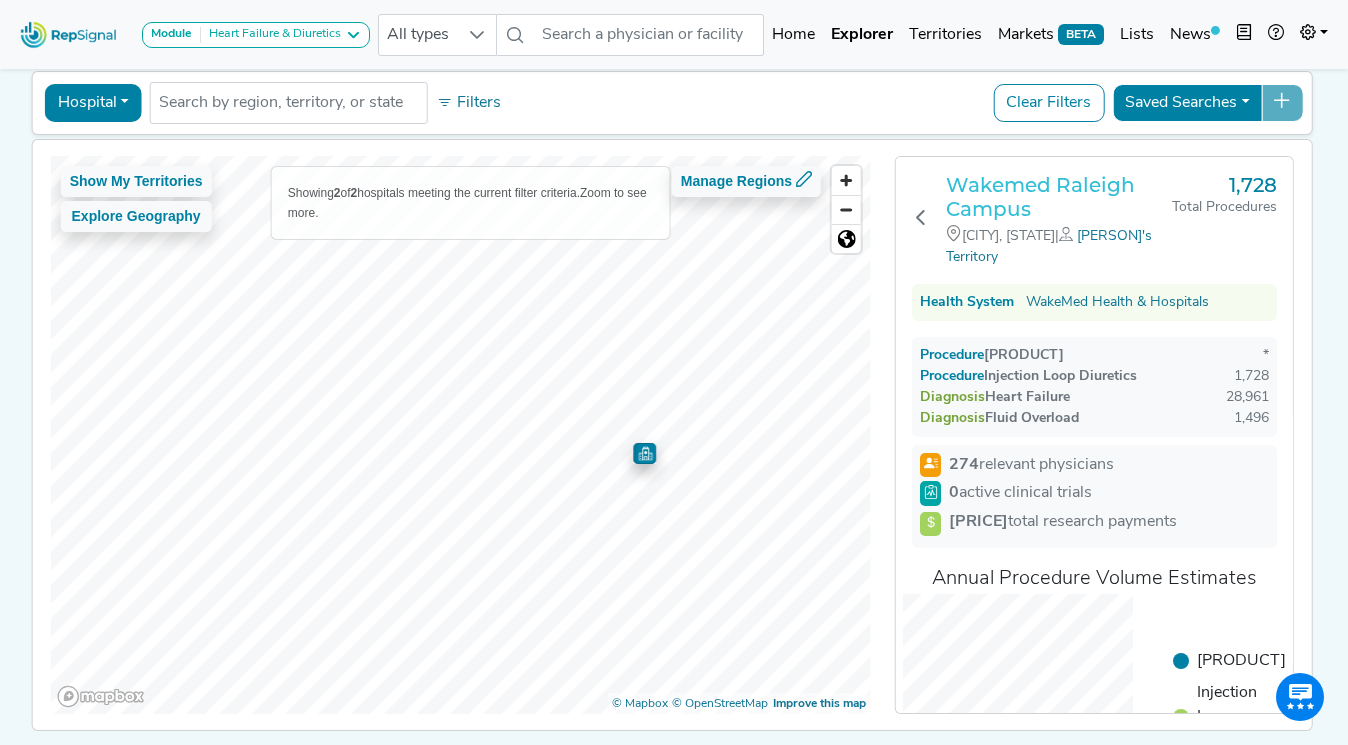 click on "Wakemed Raleigh Campus" at bounding box center [1058, 197] 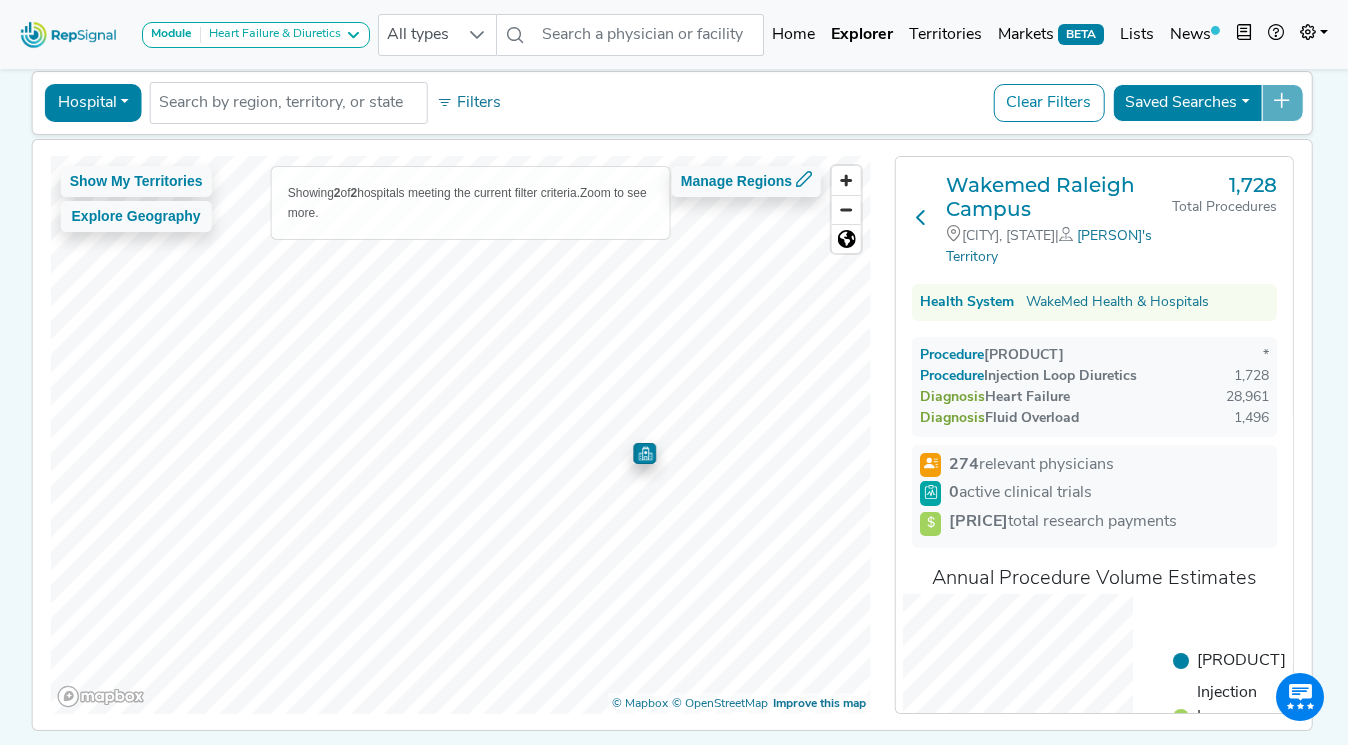 click at bounding box center [921, 220] 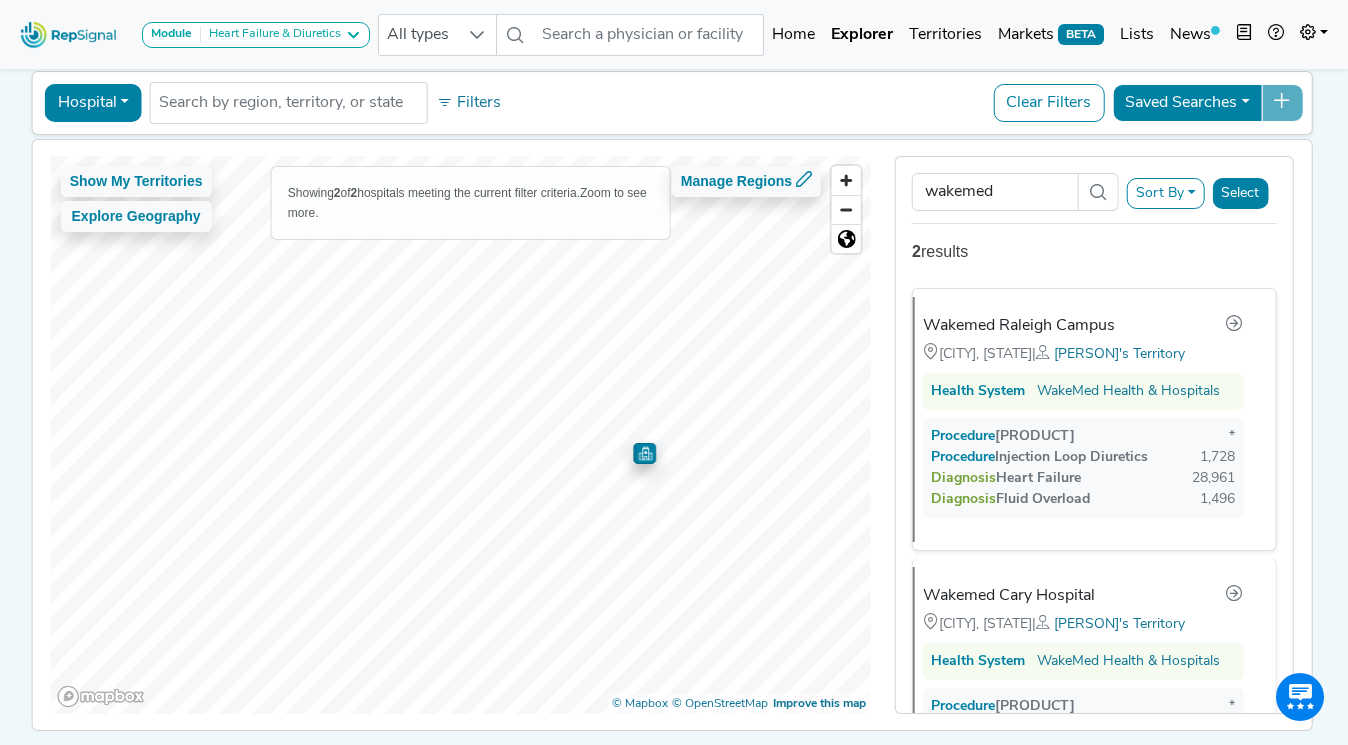 scroll, scrollTop: 0, scrollLeft: 0, axis: both 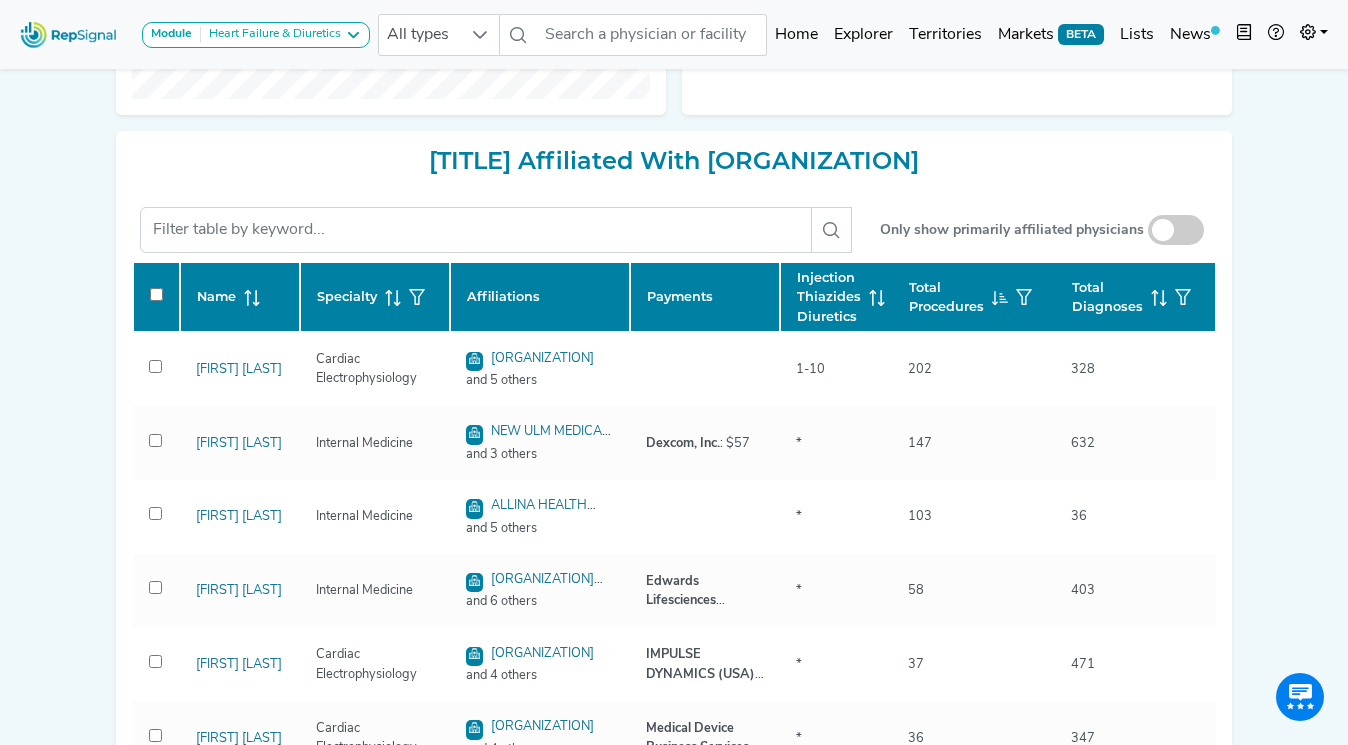 click at bounding box center (1176, 230) 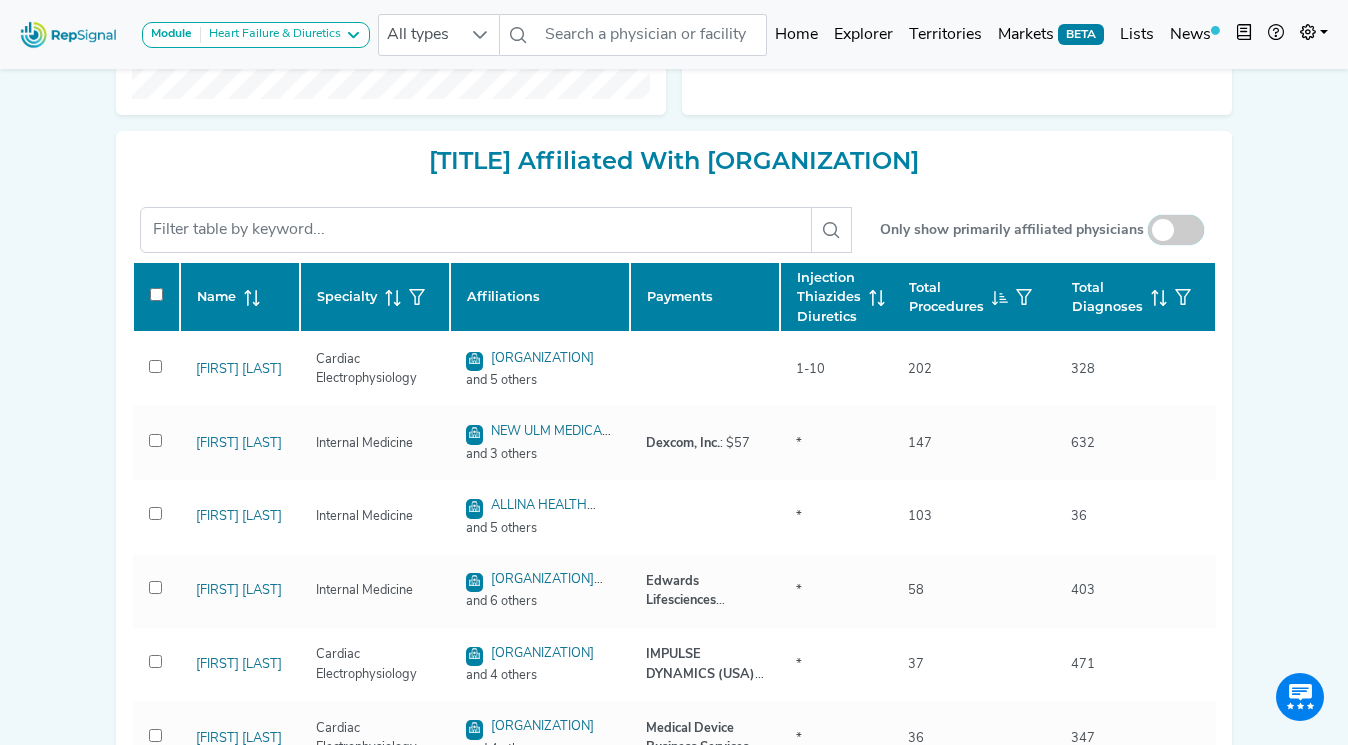 click at bounding box center [1176, 231] 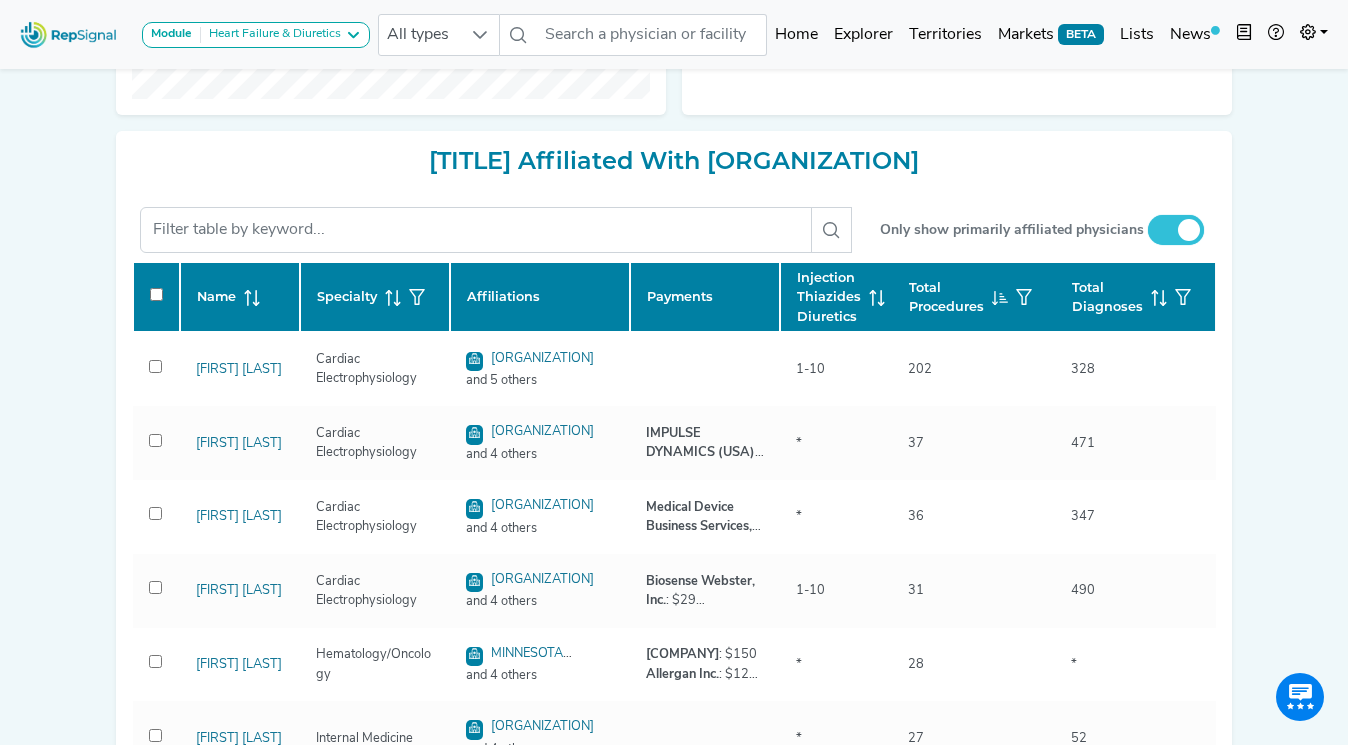 checkbox on "false" 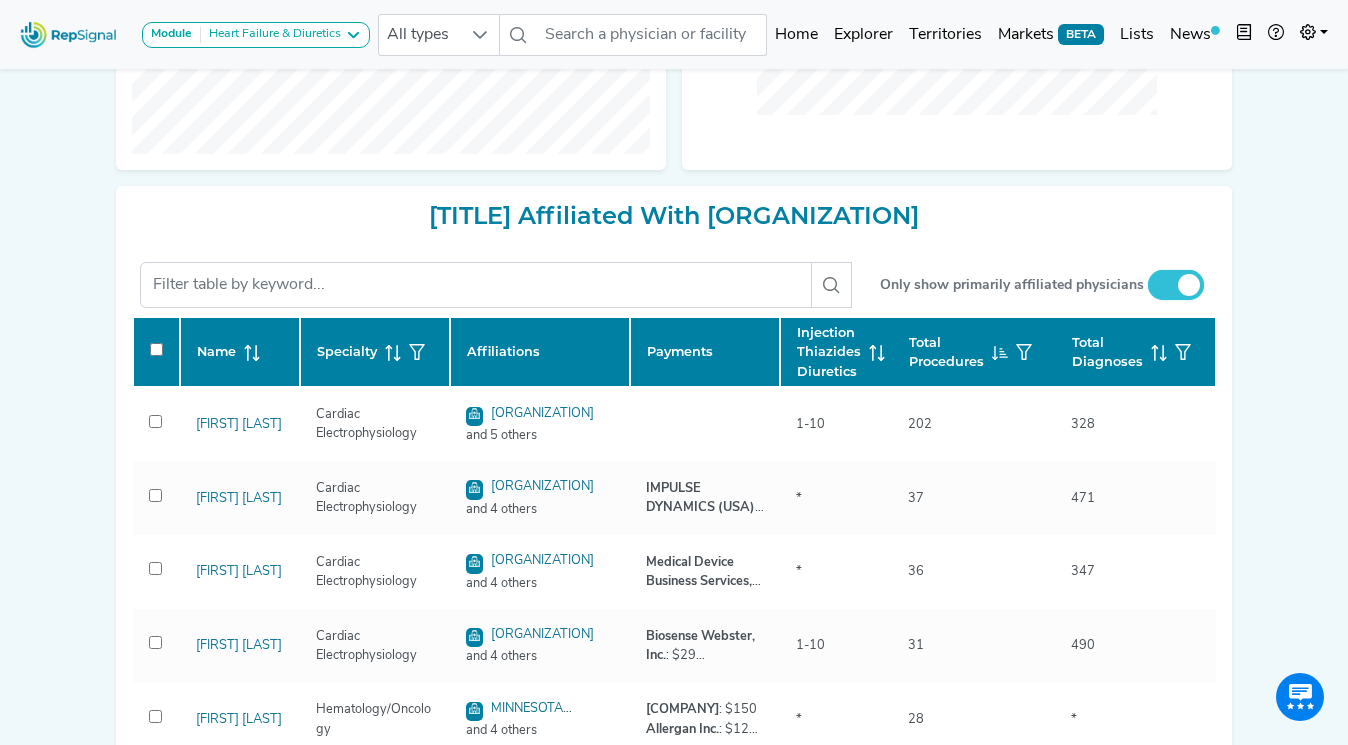 scroll, scrollTop: 732, scrollLeft: 0, axis: vertical 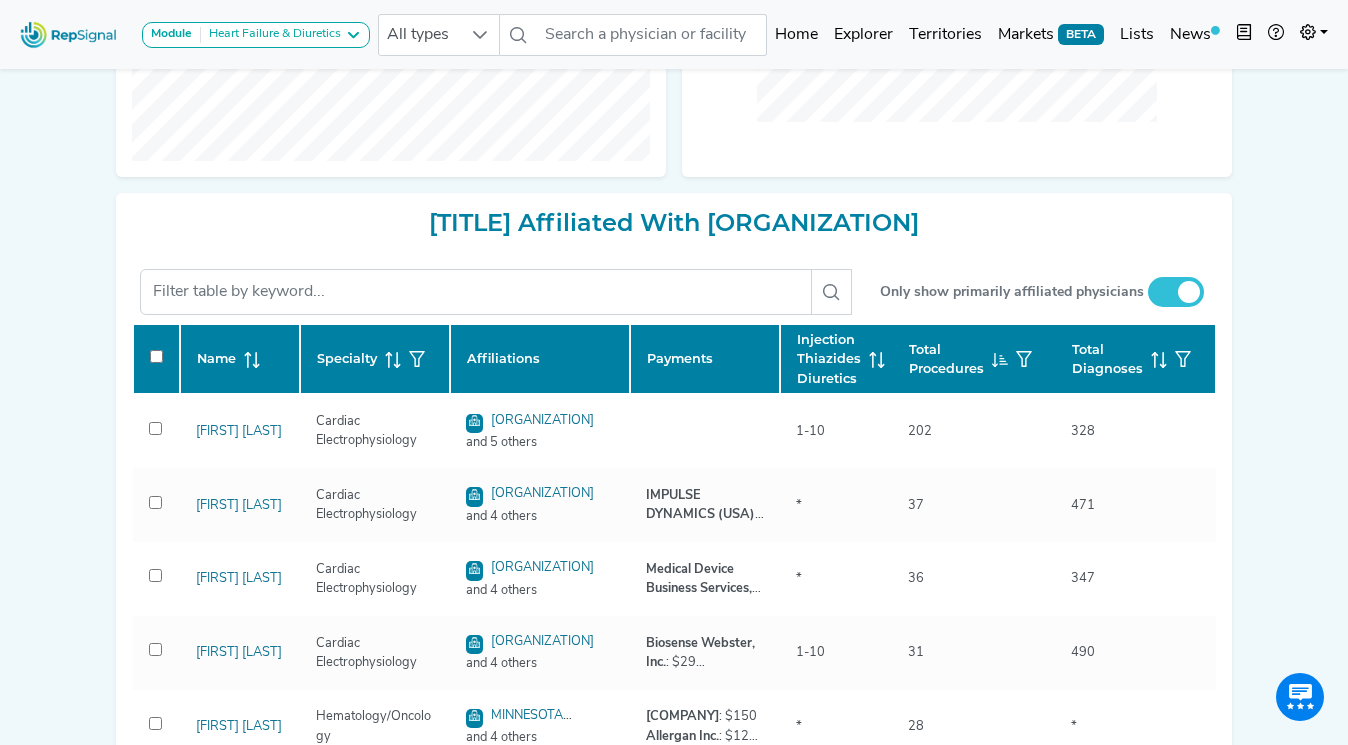 click at bounding box center [156, 356] 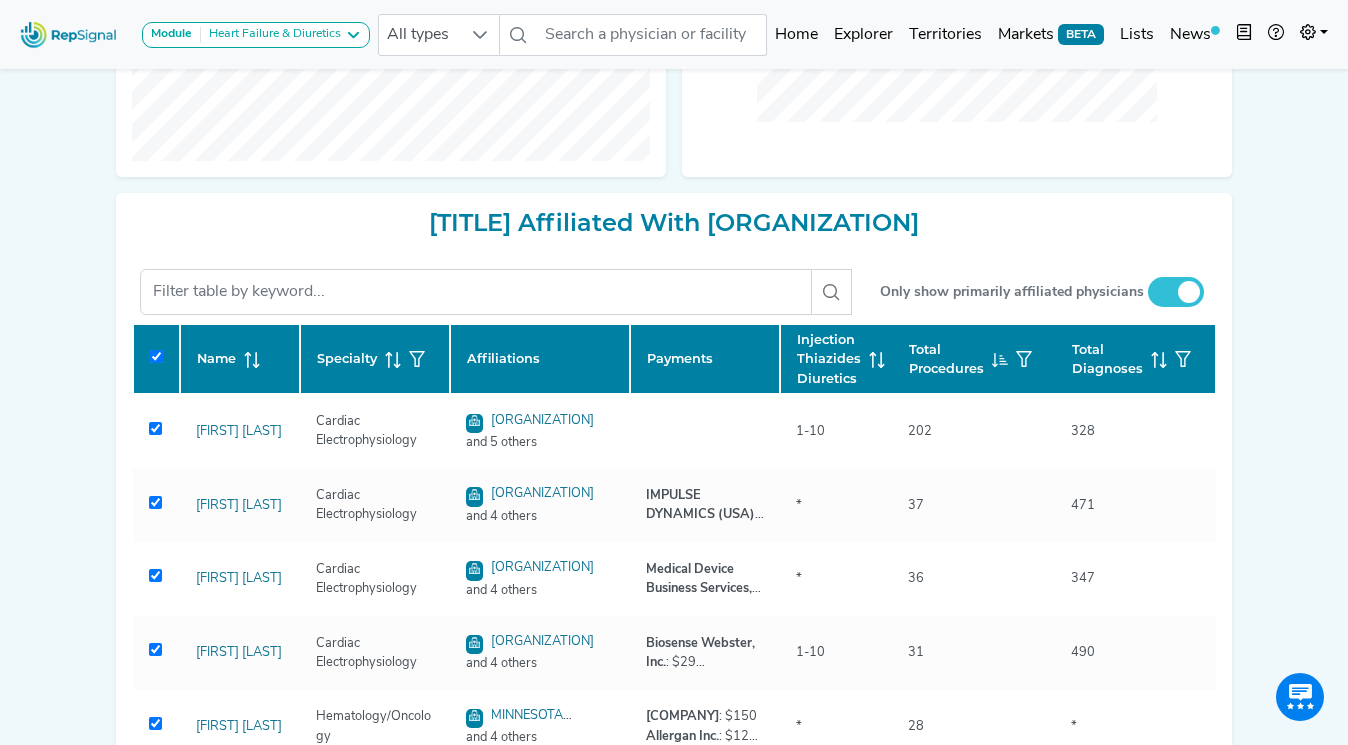 checkbox on "true" 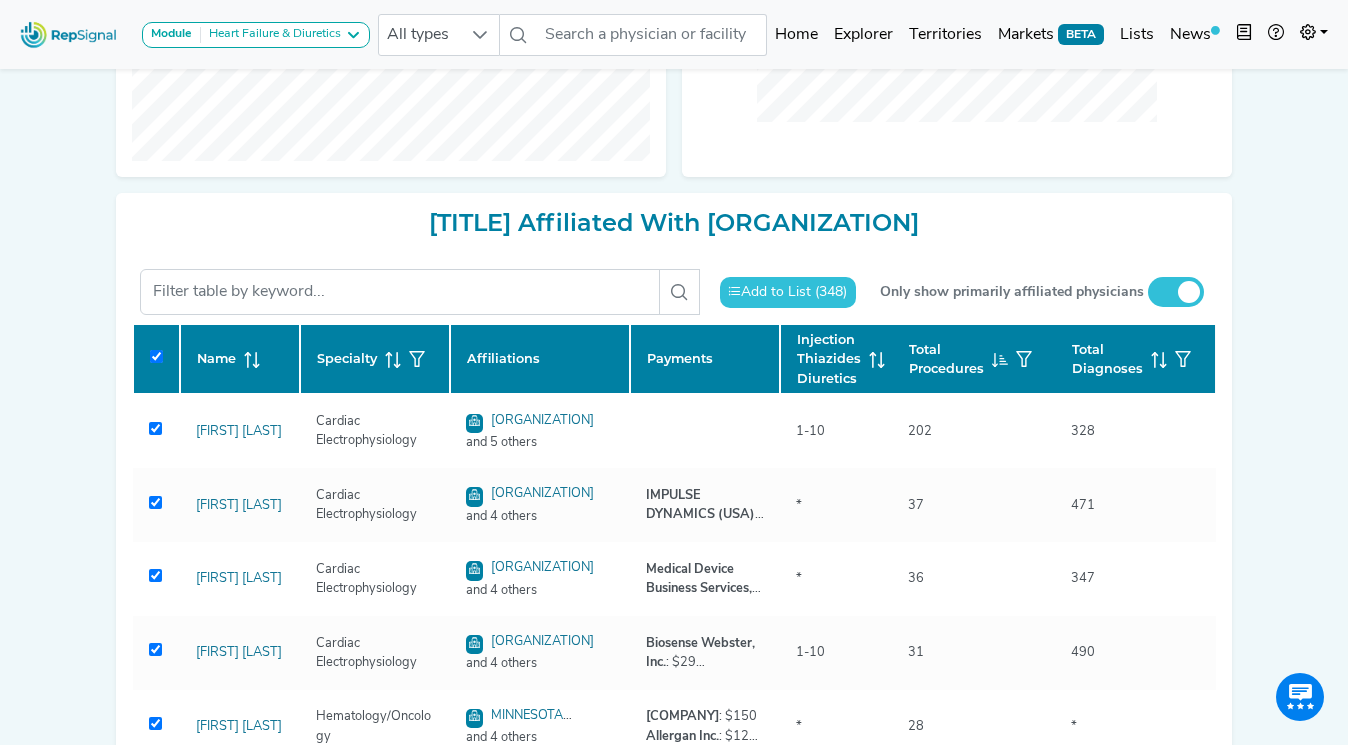 click on "Add to List (348)" 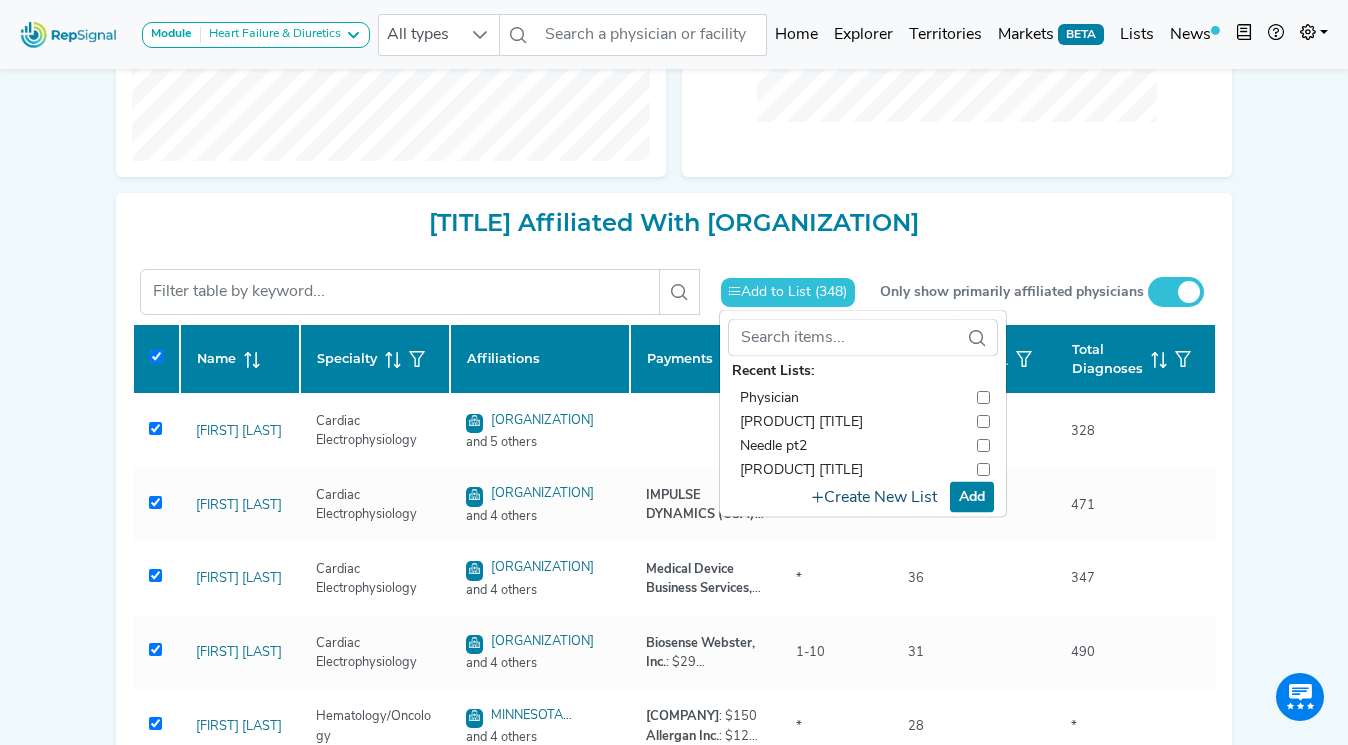 click on "Create New List" at bounding box center (874, 497) 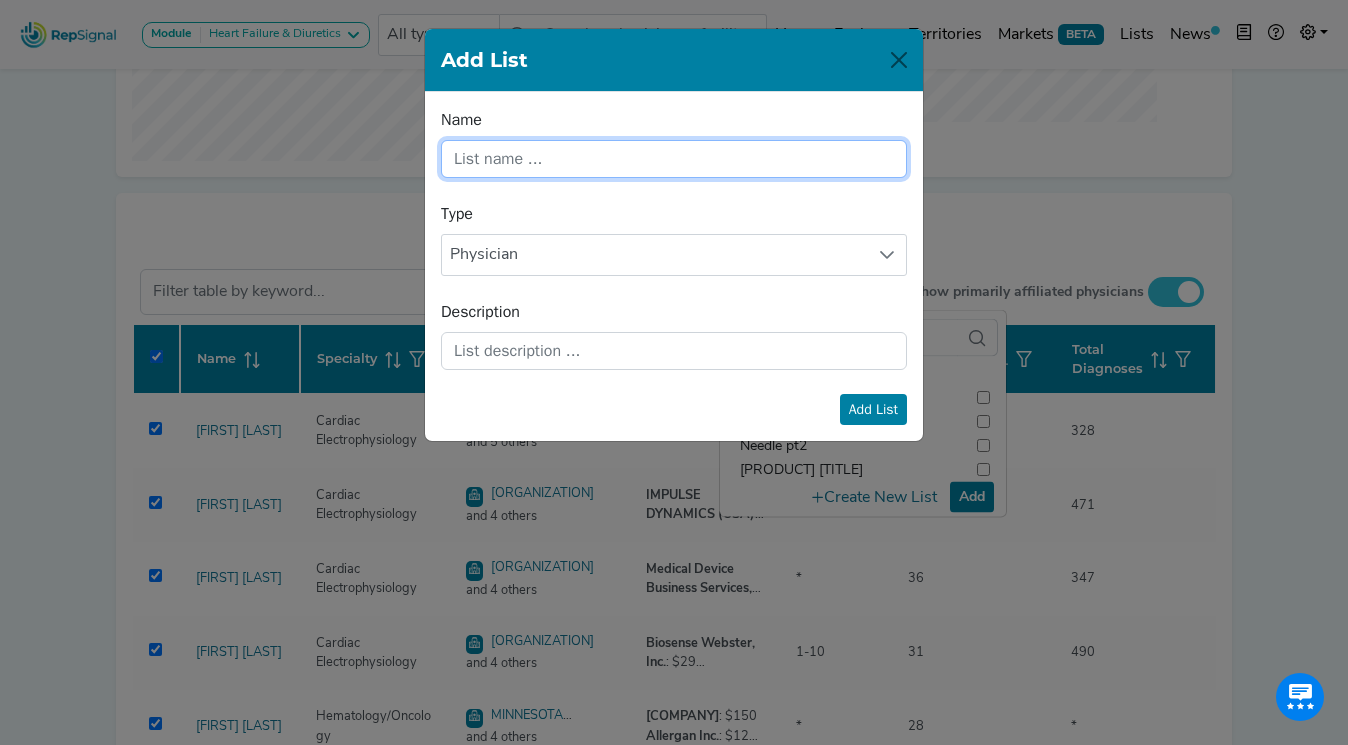 click at bounding box center (674, 159) 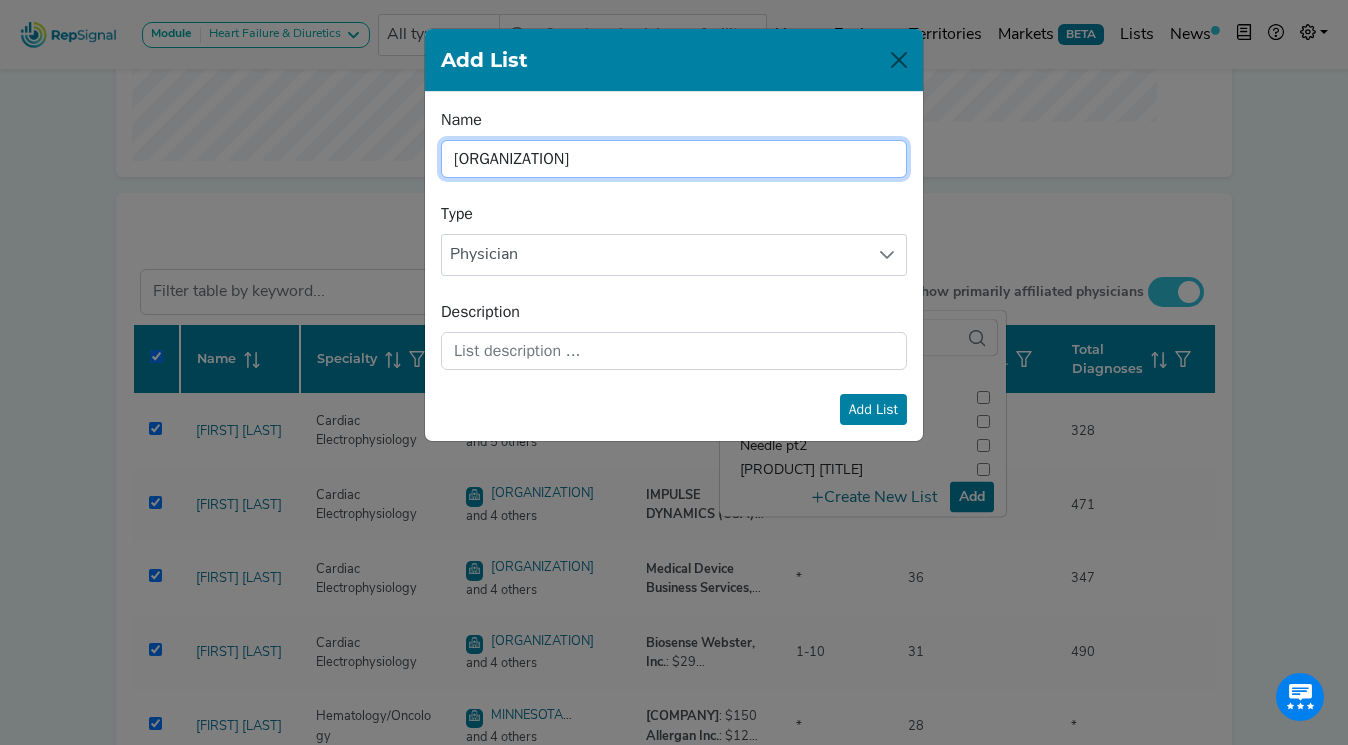click on "Northwestern" at bounding box center [674, 159] 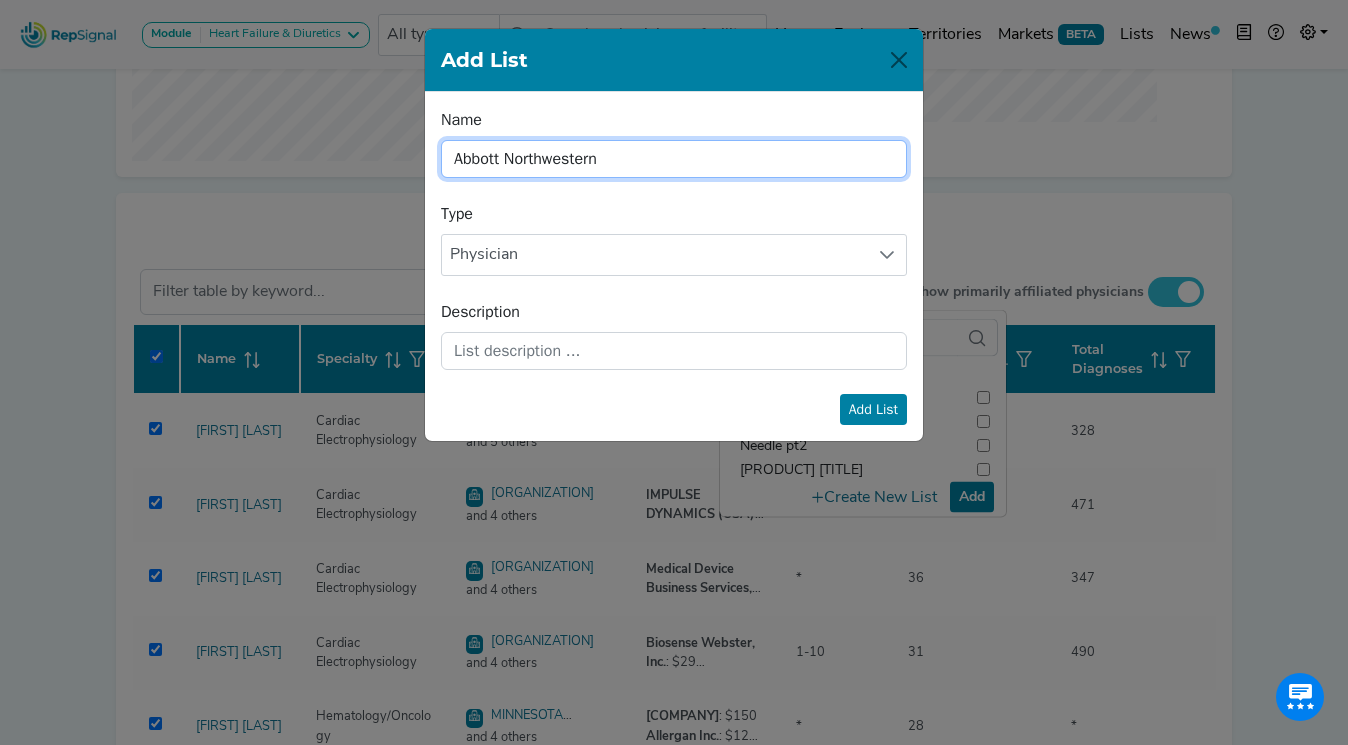 click on "Abbott Northwestern" at bounding box center (674, 159) 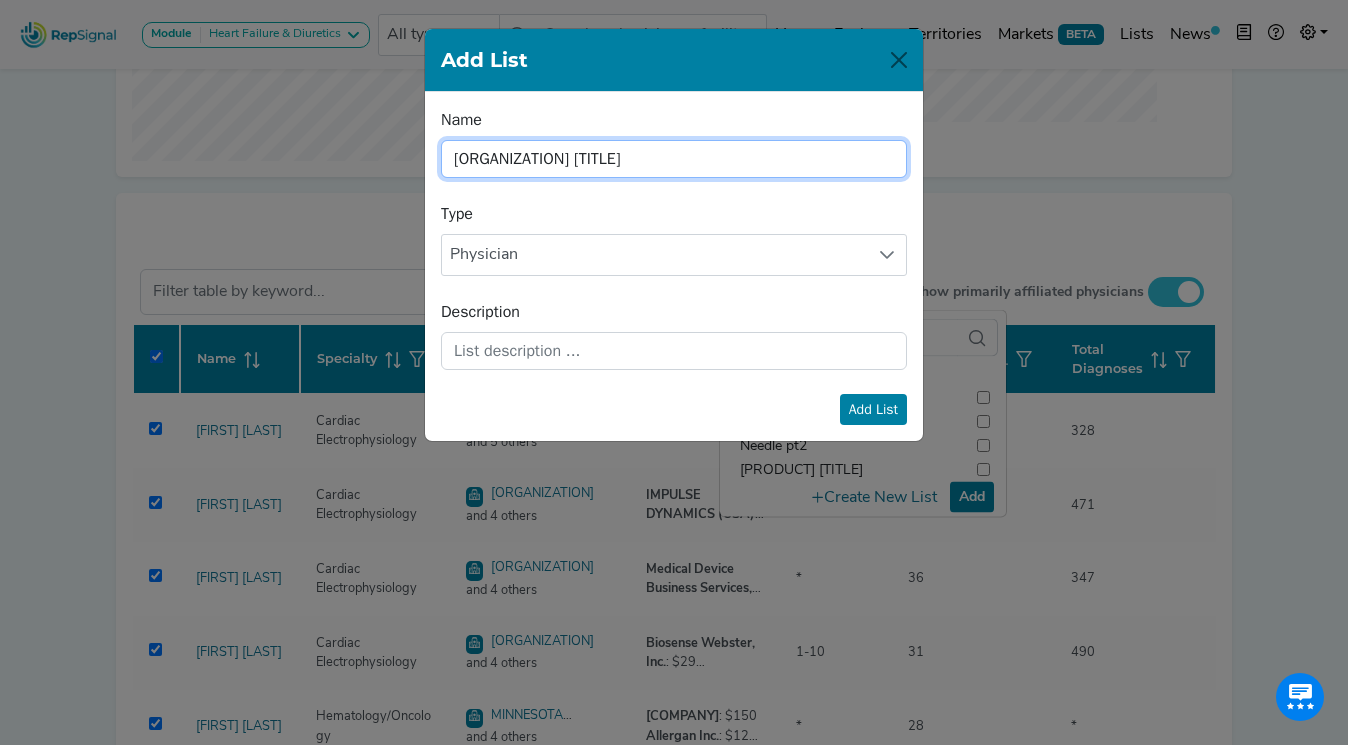 type on "Abbott Northwestern Physicians" 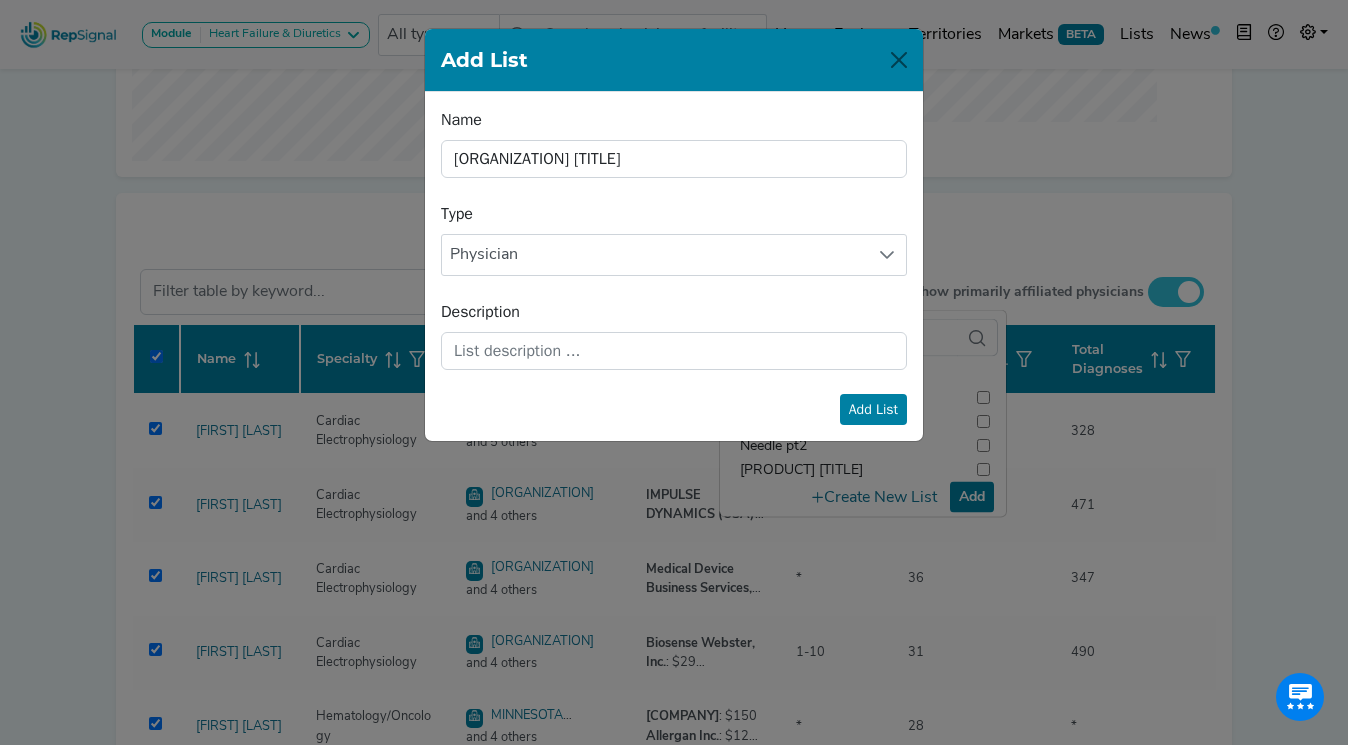 click on "Add List" 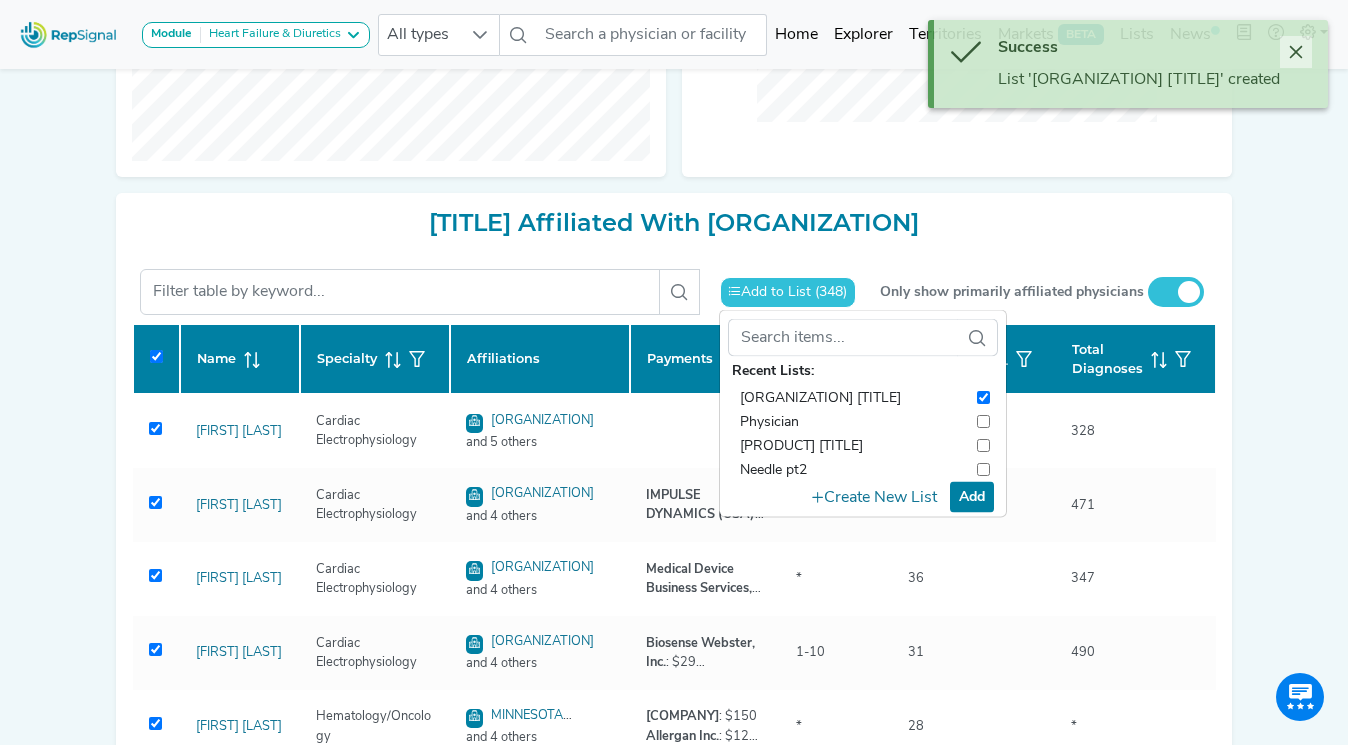 click 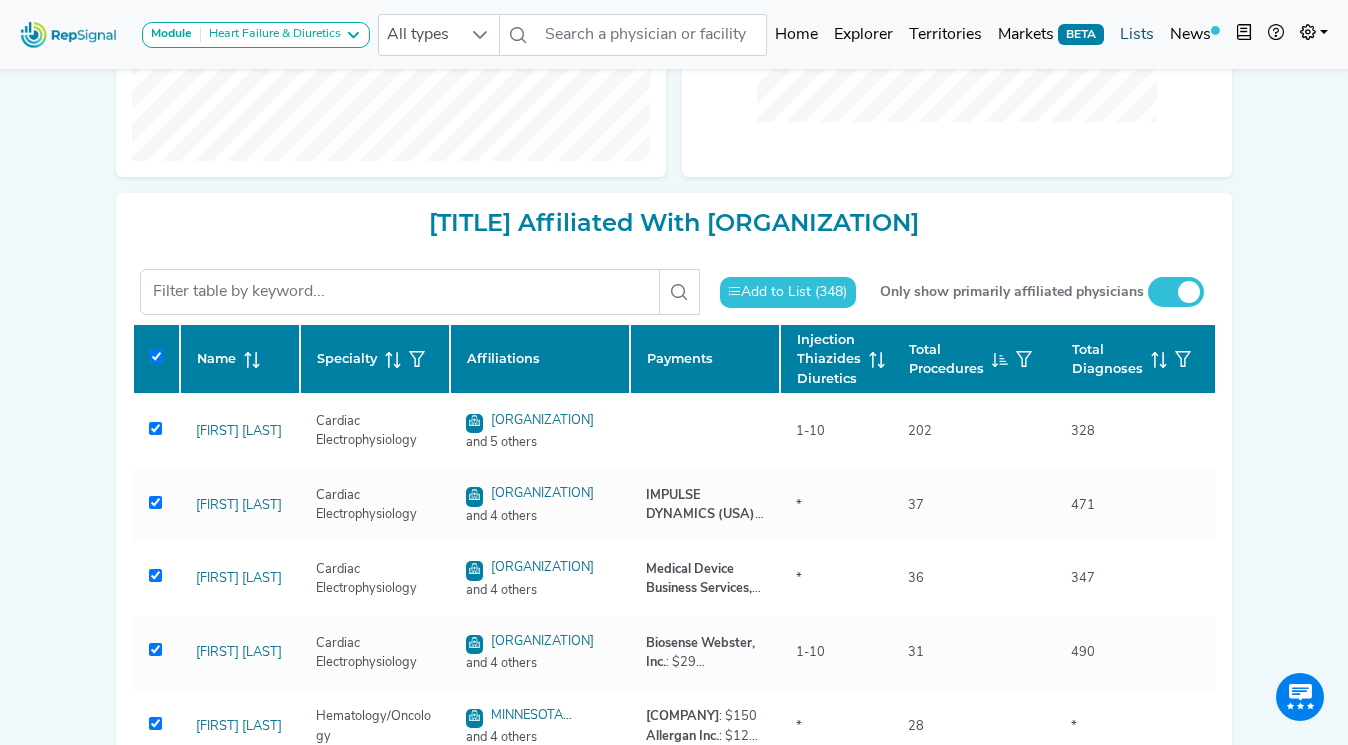 click on "Lists" at bounding box center (1137, 35) 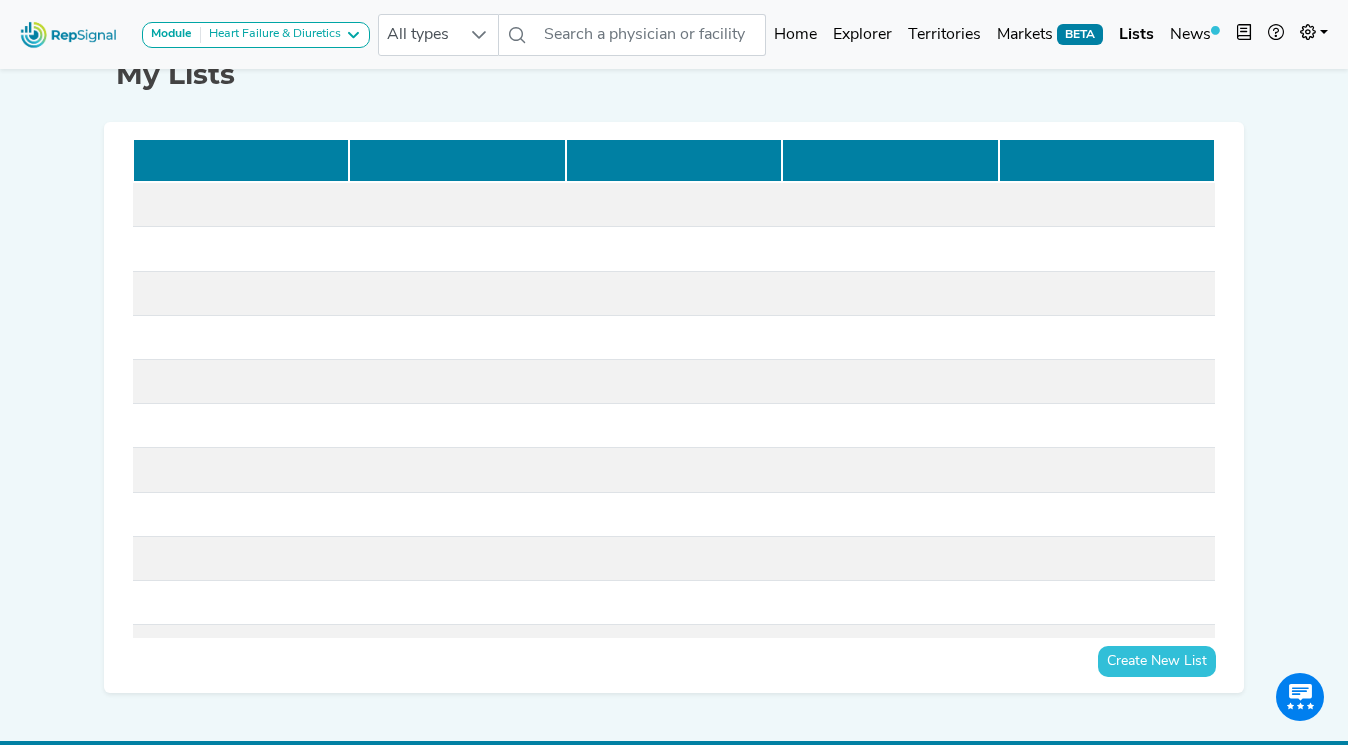 scroll, scrollTop: 0, scrollLeft: 0, axis: both 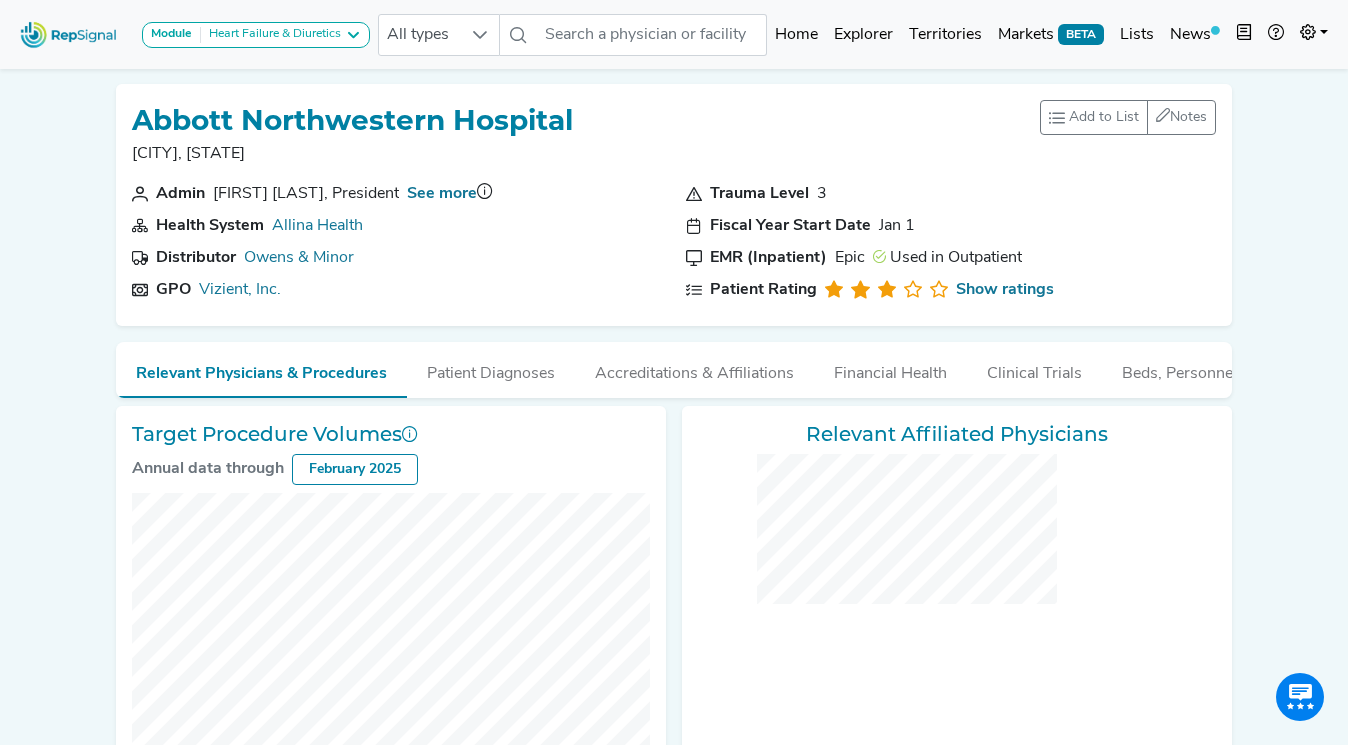 checkbox on "false" 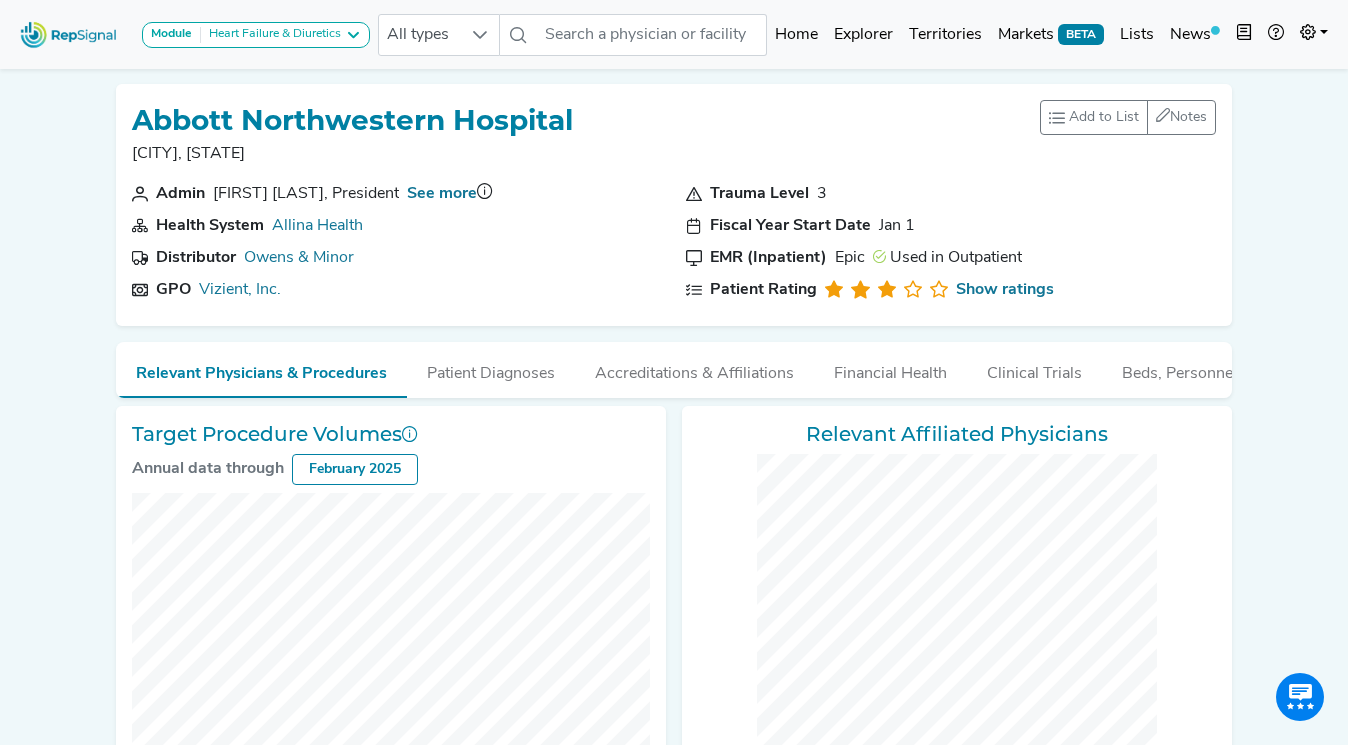 checkbox on "false" 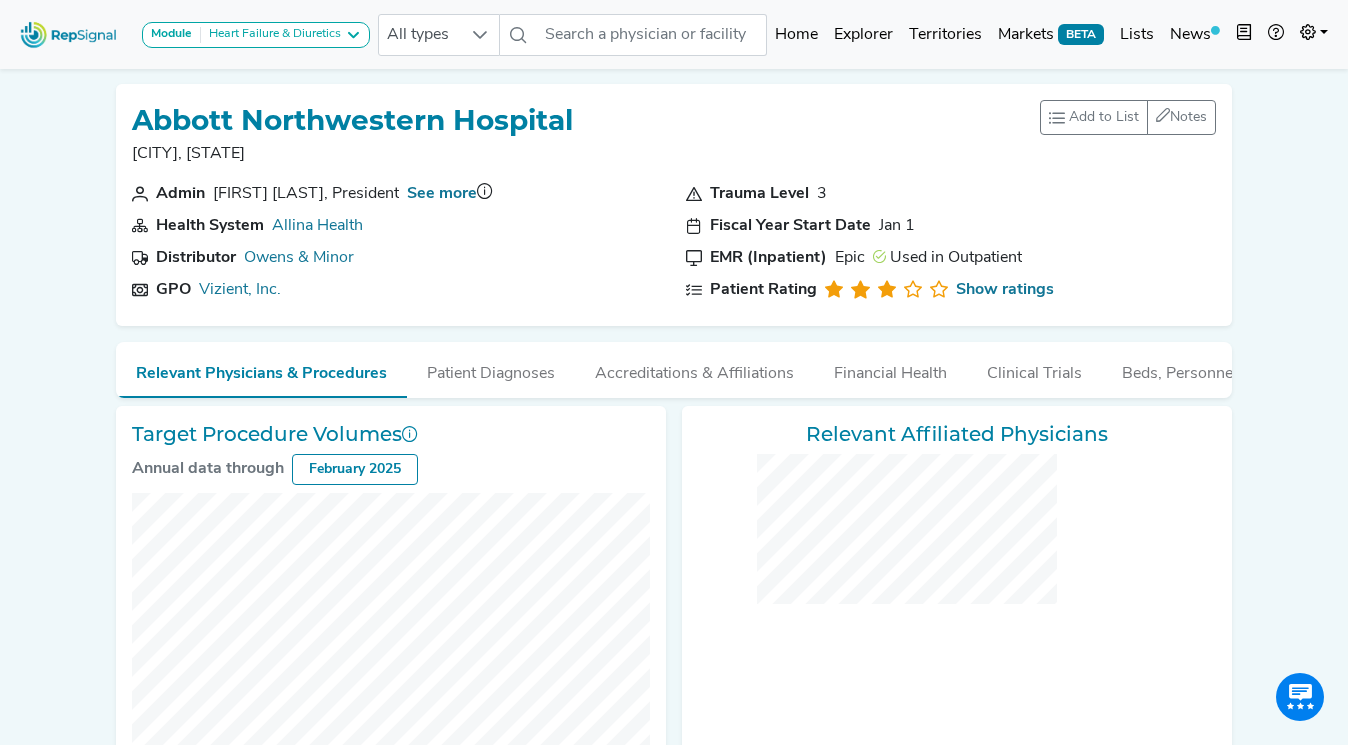 scroll, scrollTop: 824, scrollLeft: 0, axis: vertical 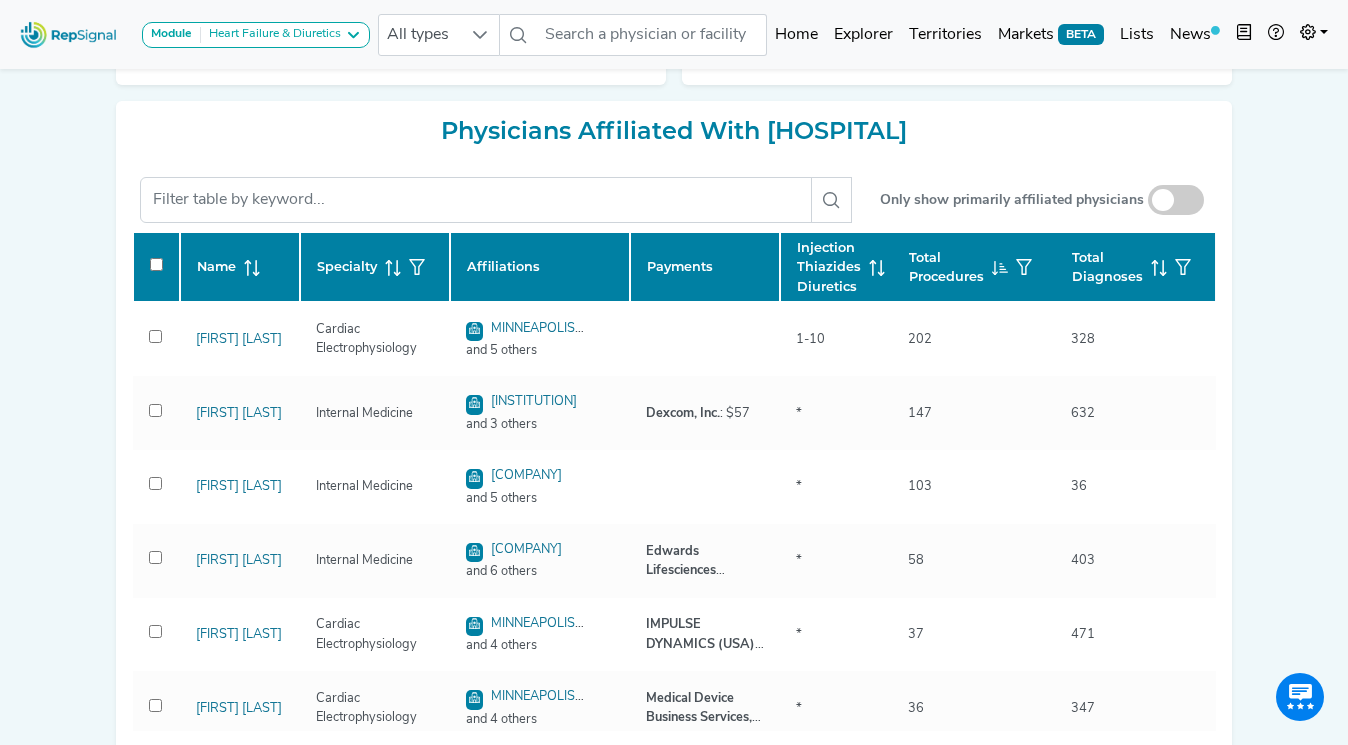 click at bounding box center [1176, 200] 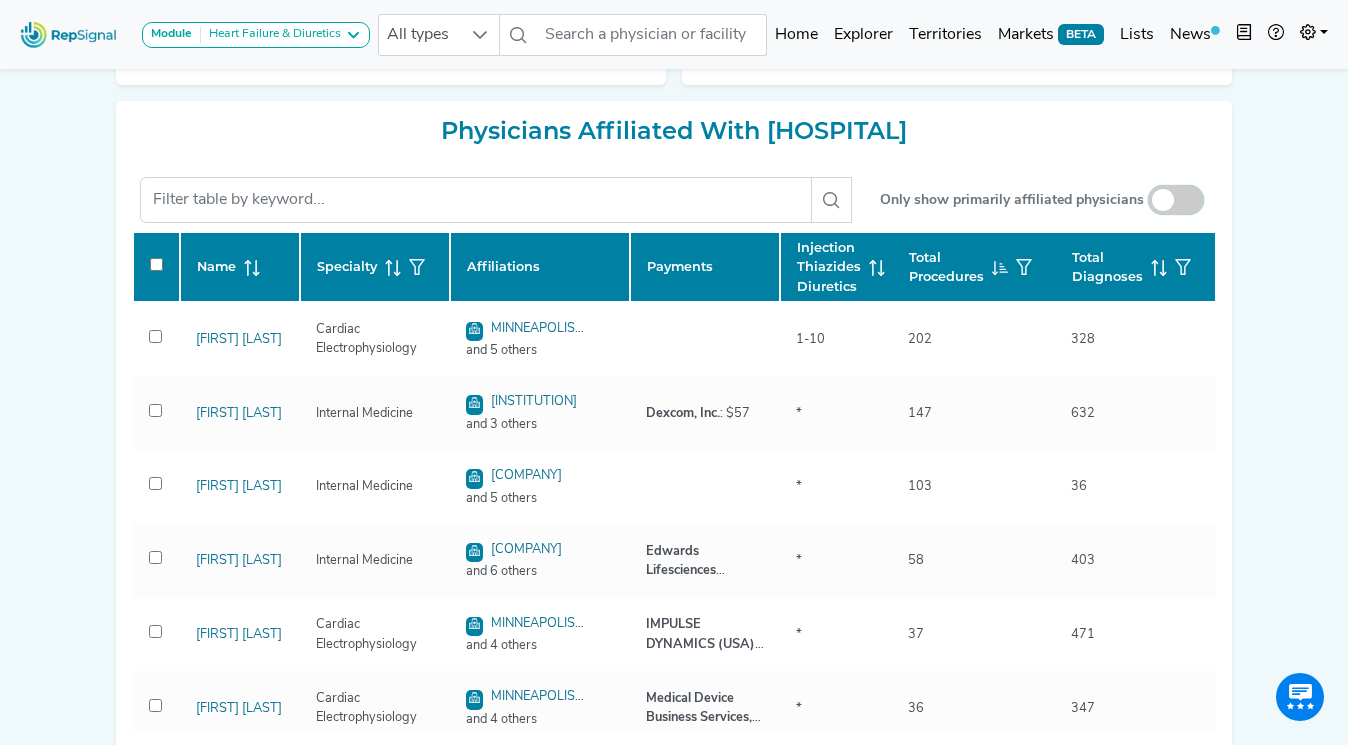 click at bounding box center (1176, 201) 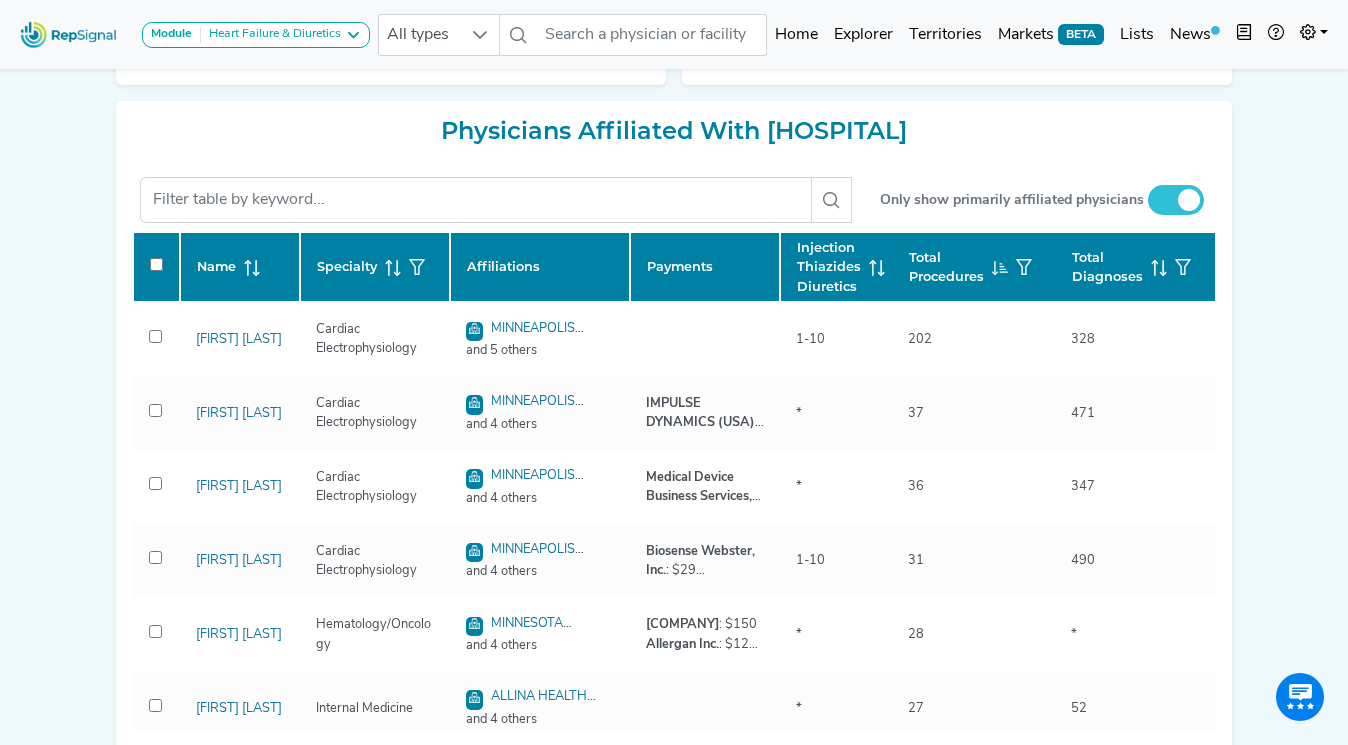 click at bounding box center (1176, 200) 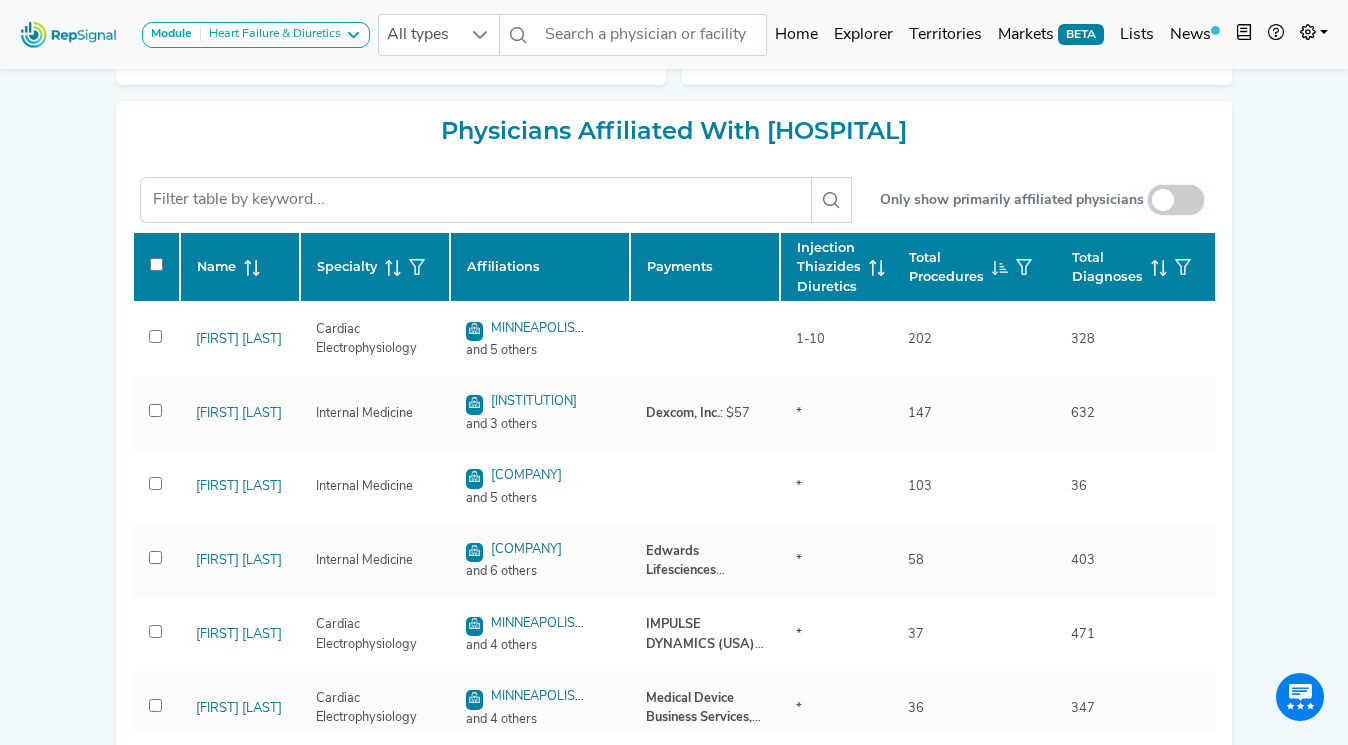 scroll, scrollTop: 910, scrollLeft: 0, axis: vertical 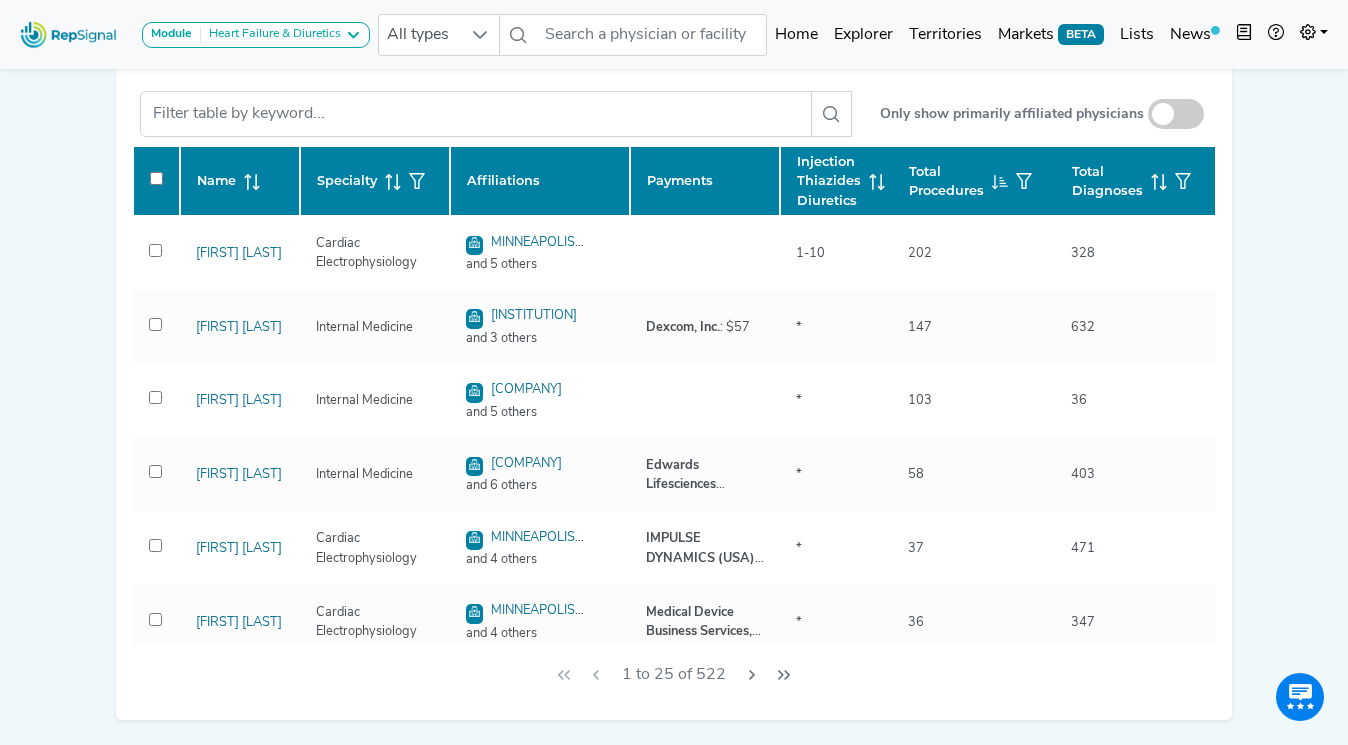drag, startPoint x: 1177, startPoint y: 112, endPoint x: 1268, endPoint y: 127, distance: 92.22798 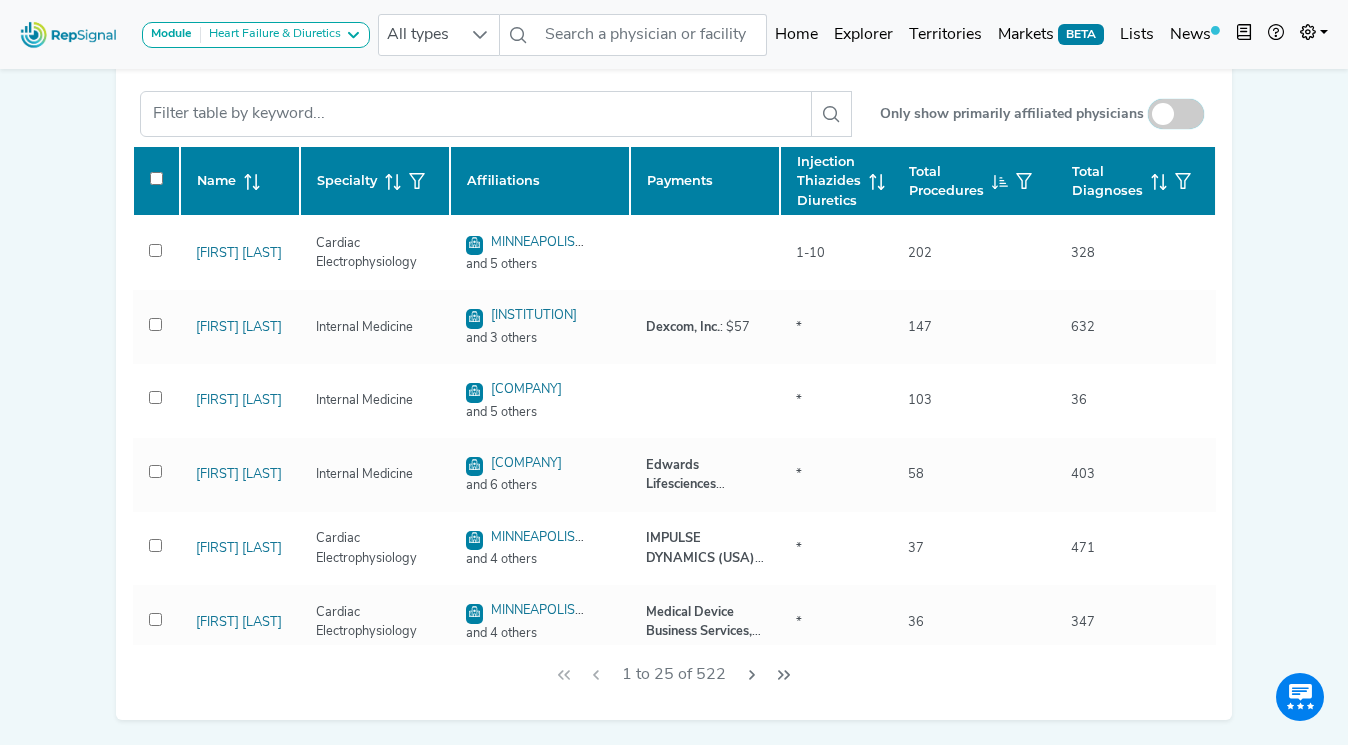 click at bounding box center (1176, 115) 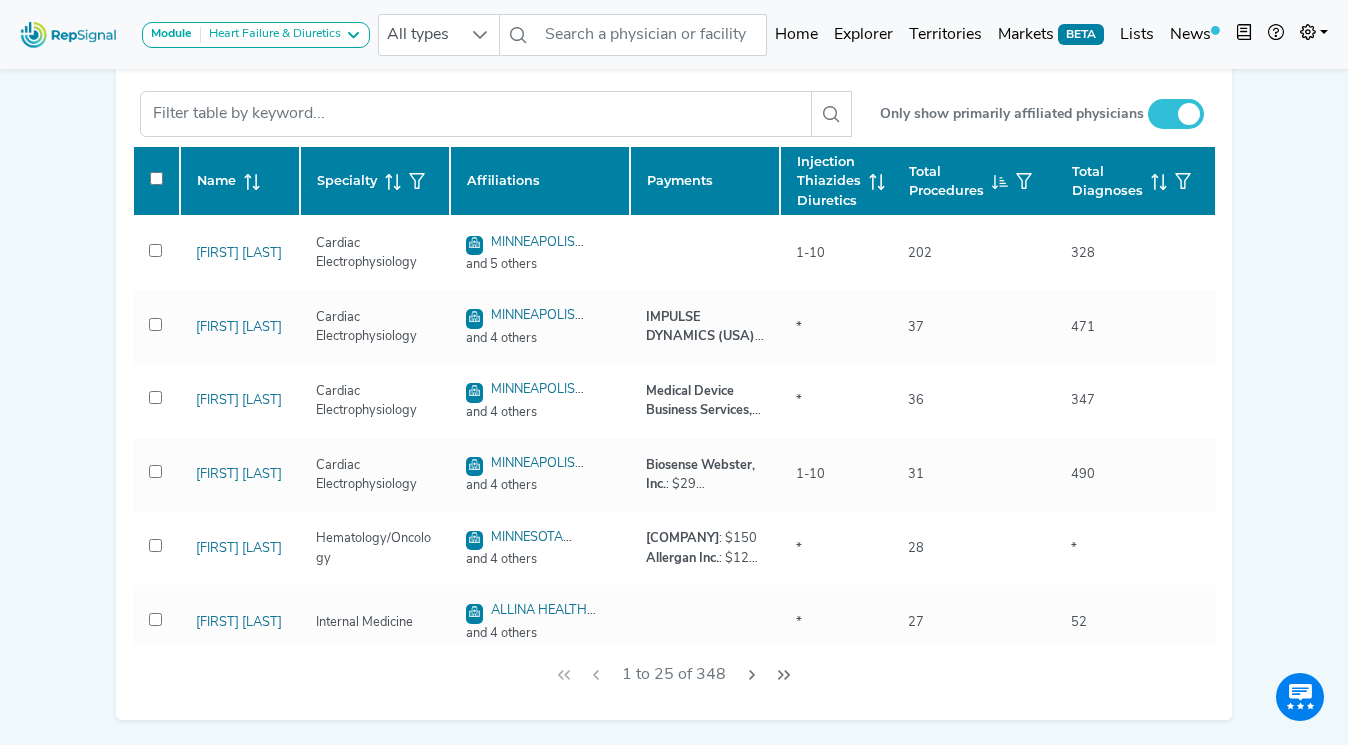 click at bounding box center (156, 178) 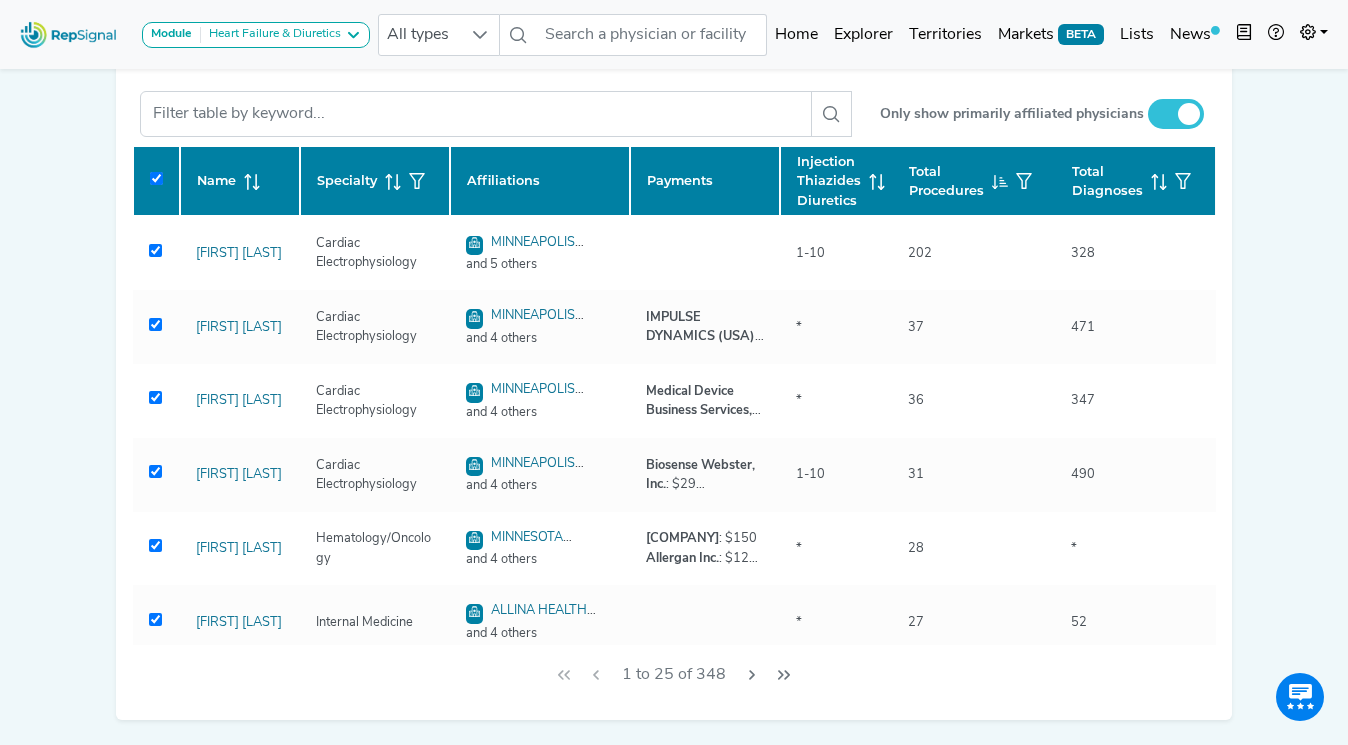 checkbox on "true" 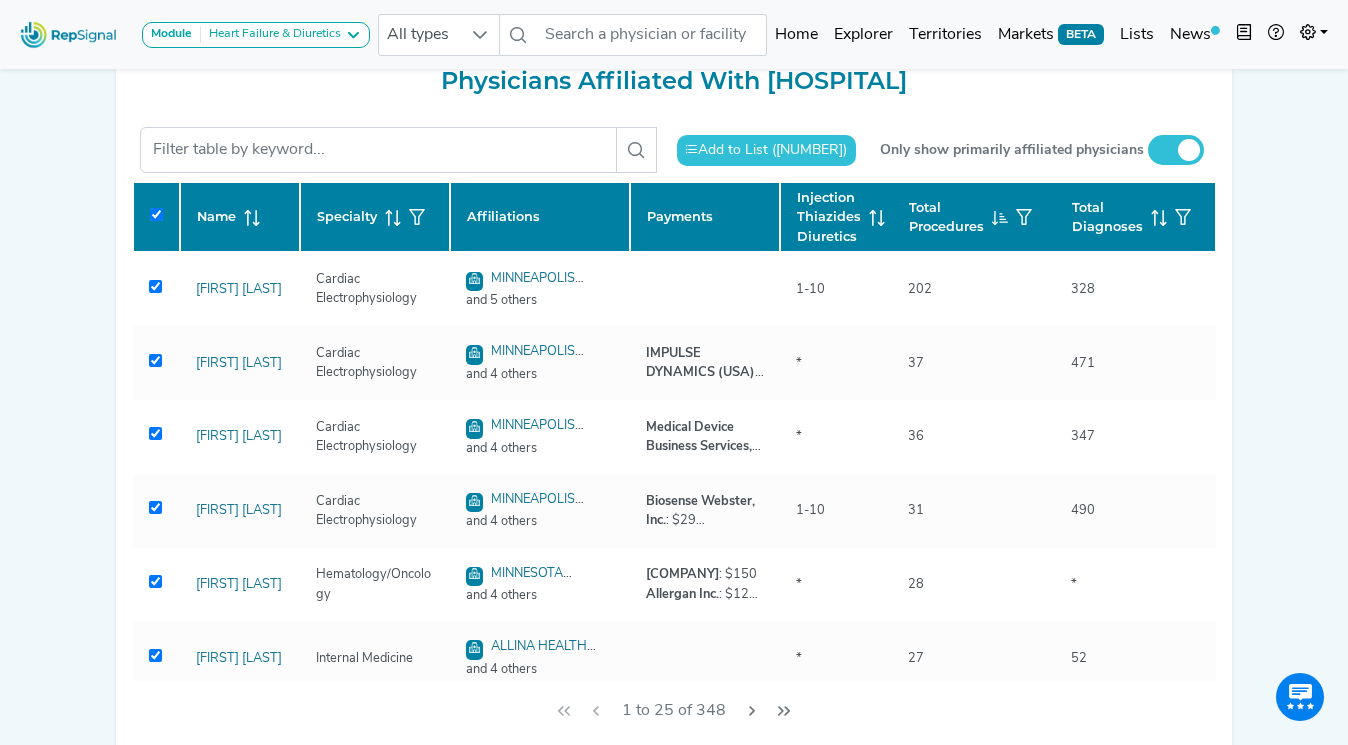 scroll, scrollTop: 828, scrollLeft: 0, axis: vertical 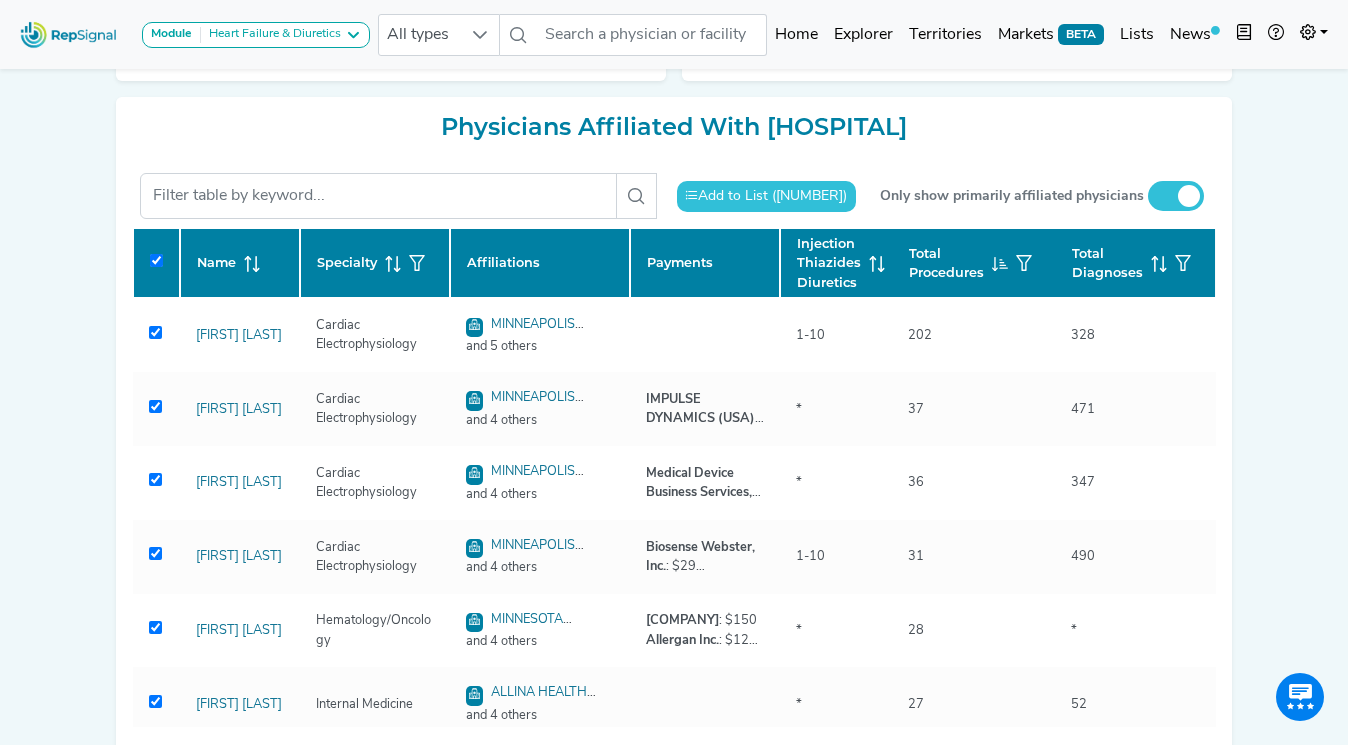 click on "Add to List (348)" 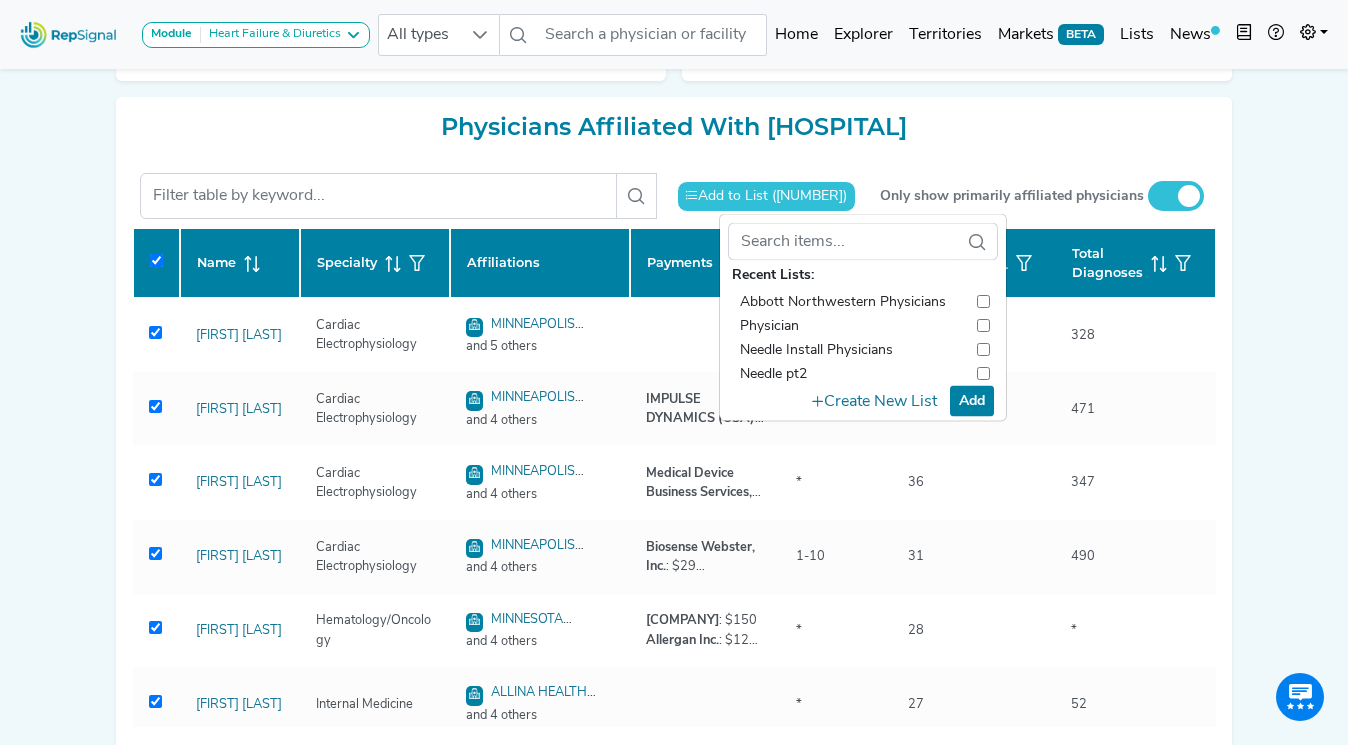 click at bounding box center (983, 302) 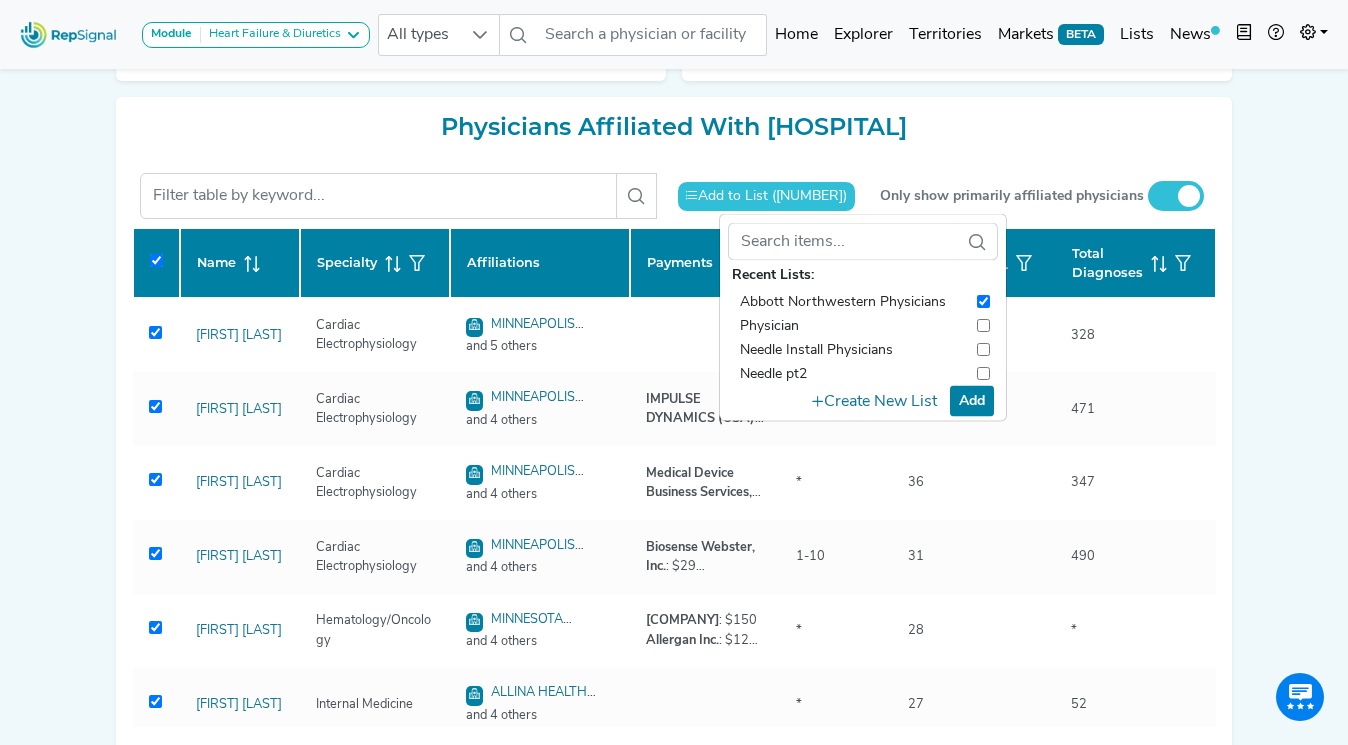 checkbox on "true" 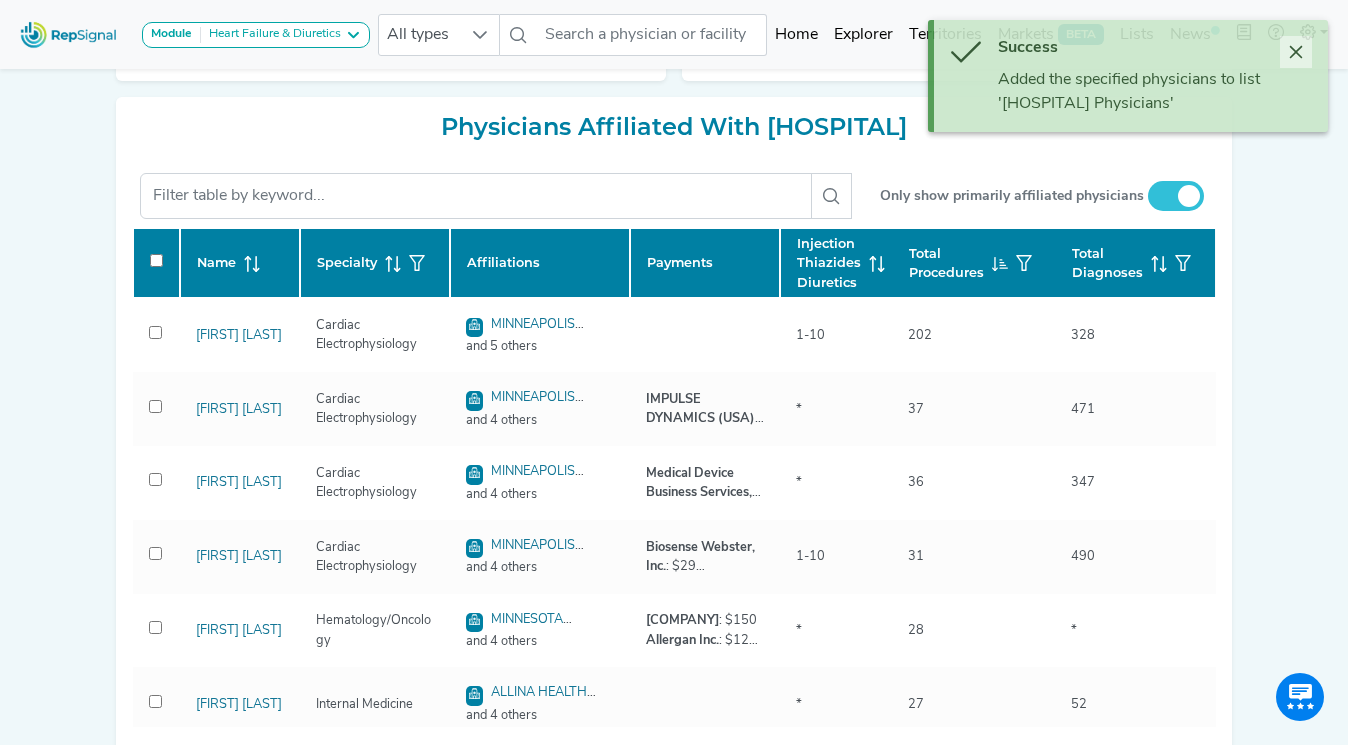 click 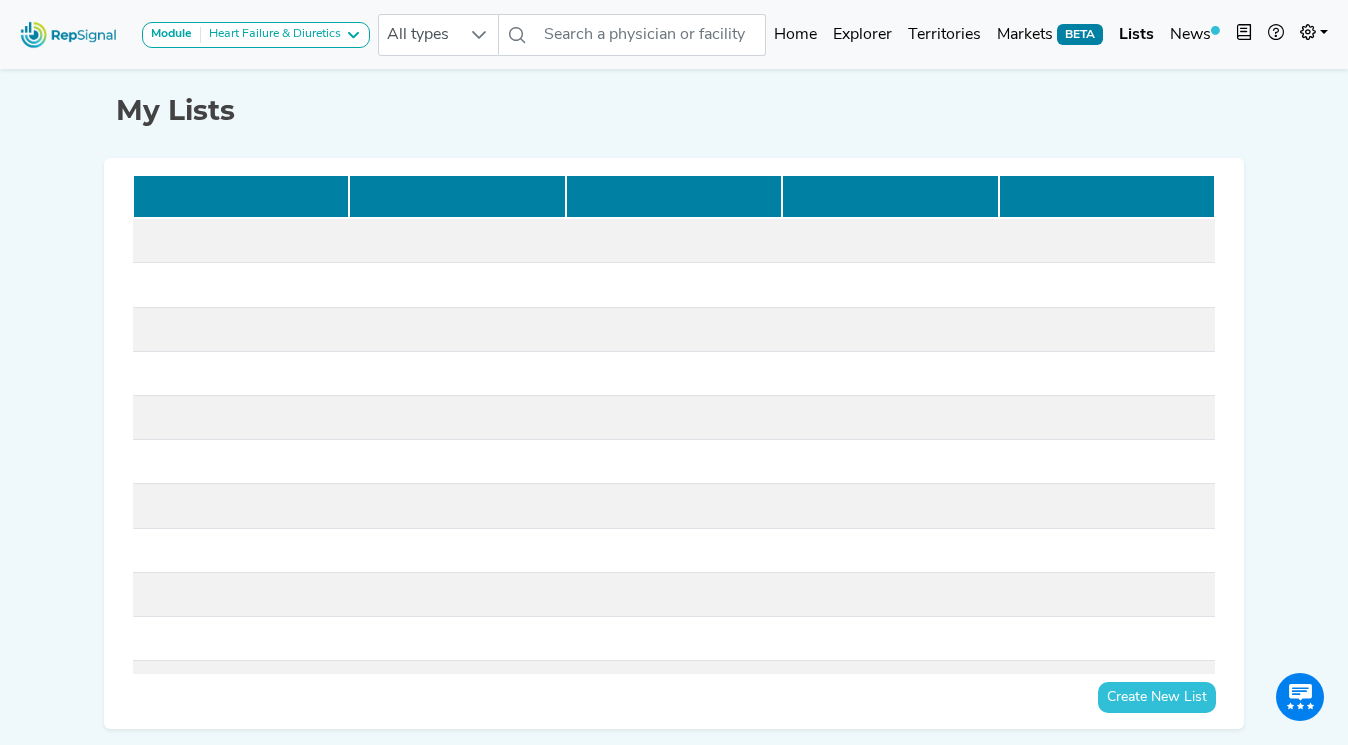 scroll, scrollTop: 0, scrollLeft: 0, axis: both 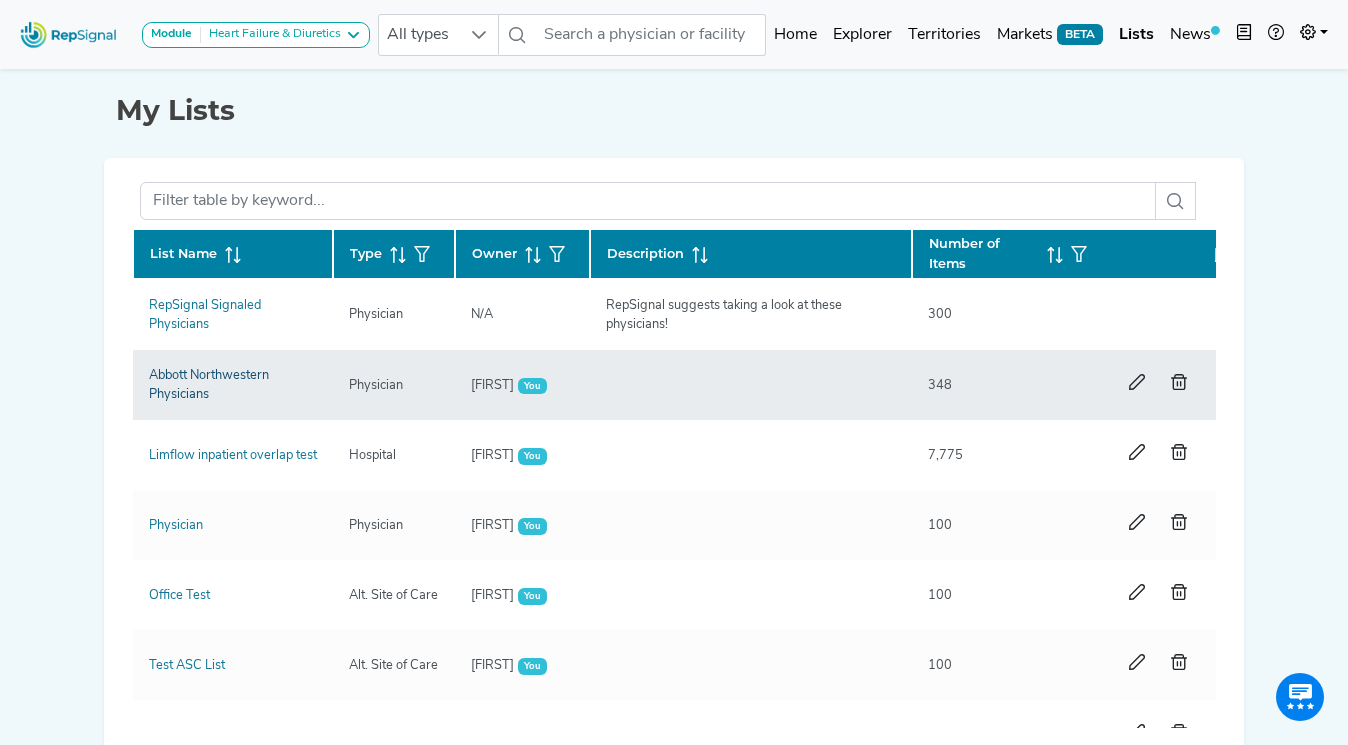 click on "Abbott Northwestern Physicians" 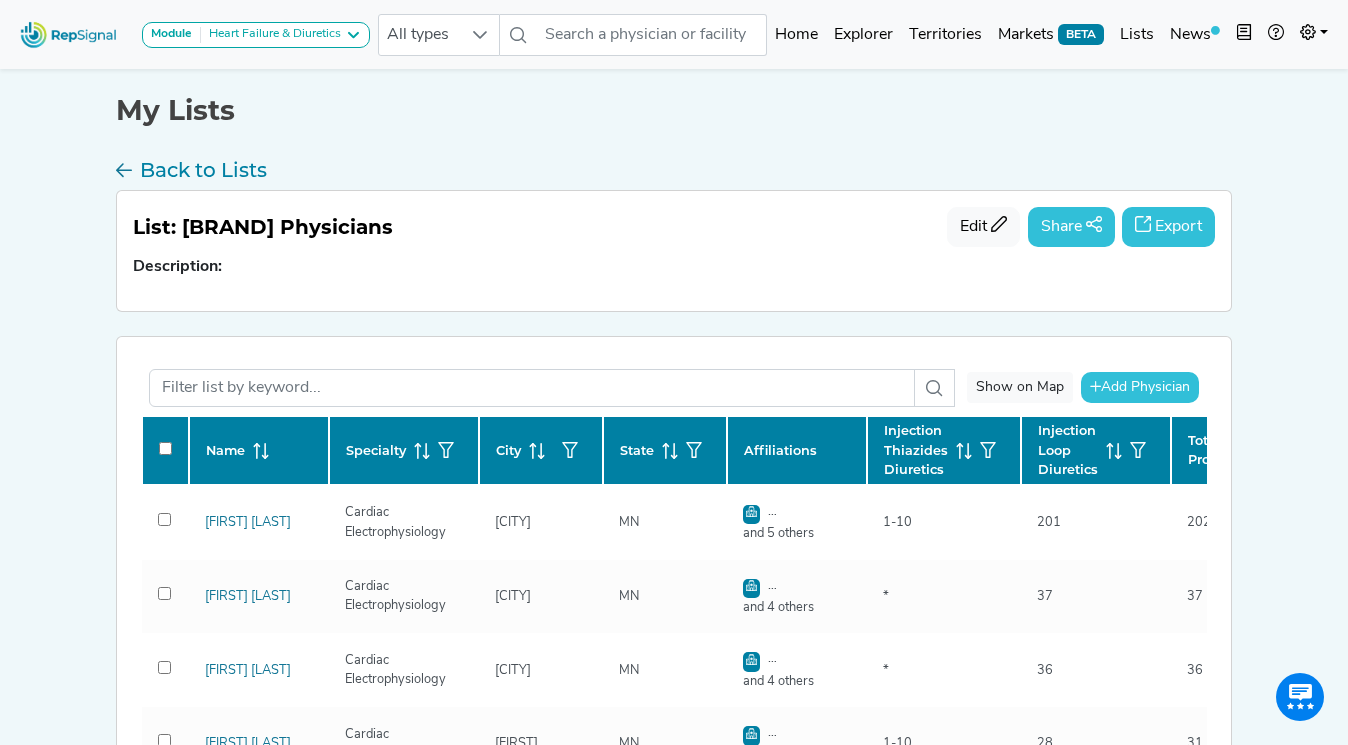 checkbox on "false" 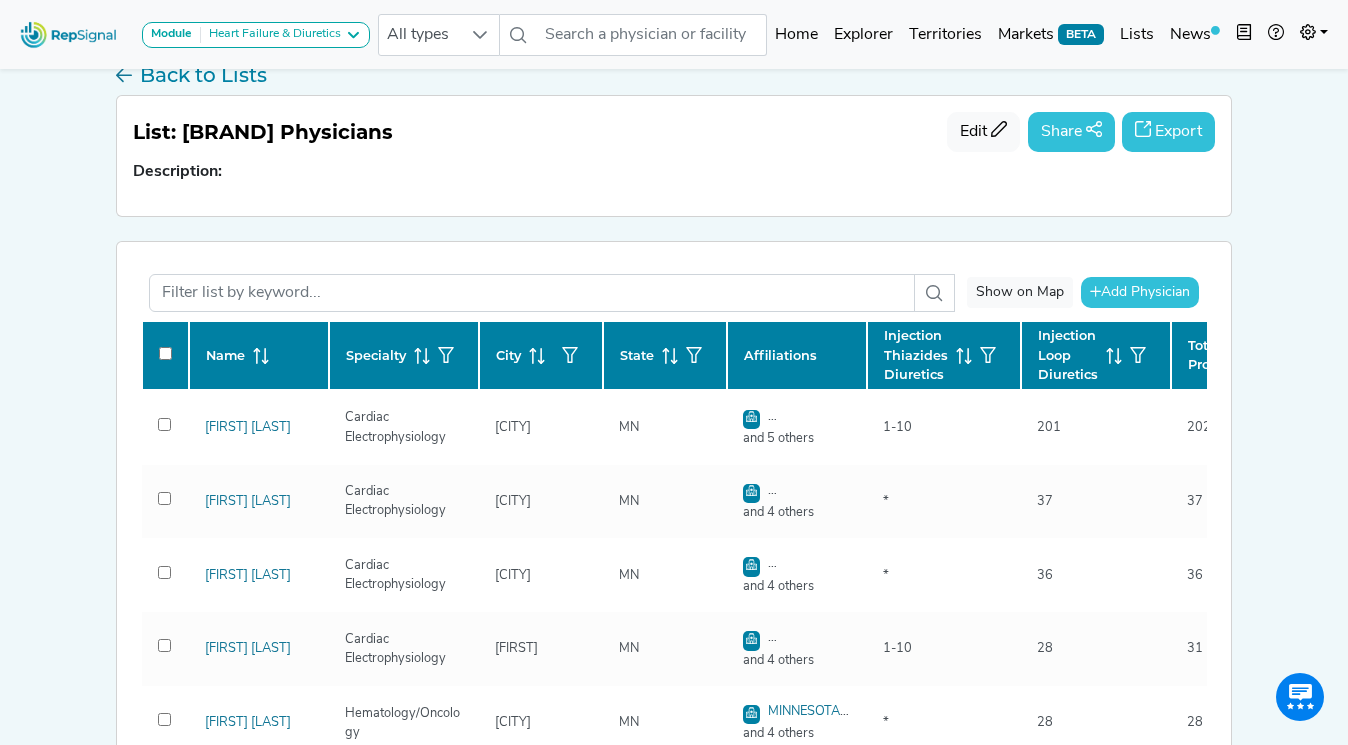 scroll, scrollTop: 0, scrollLeft: 0, axis: both 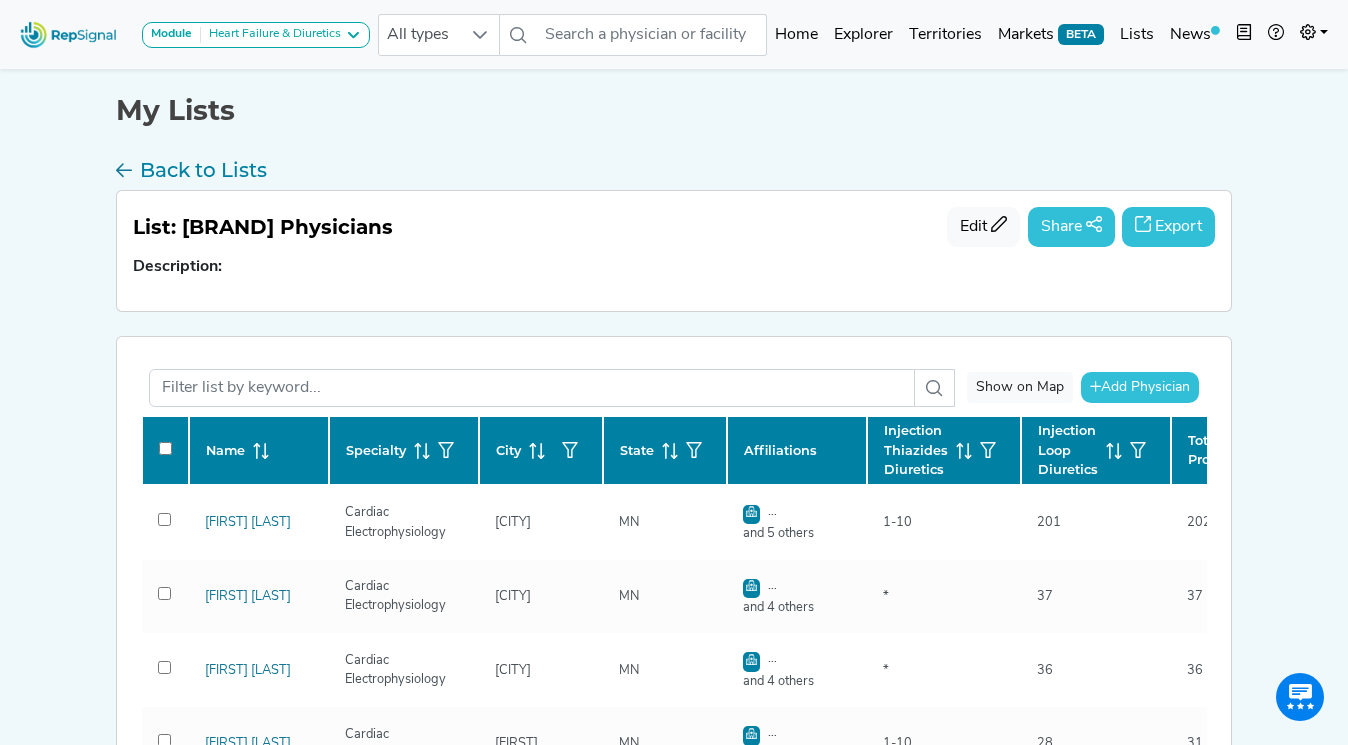 click on "Export" 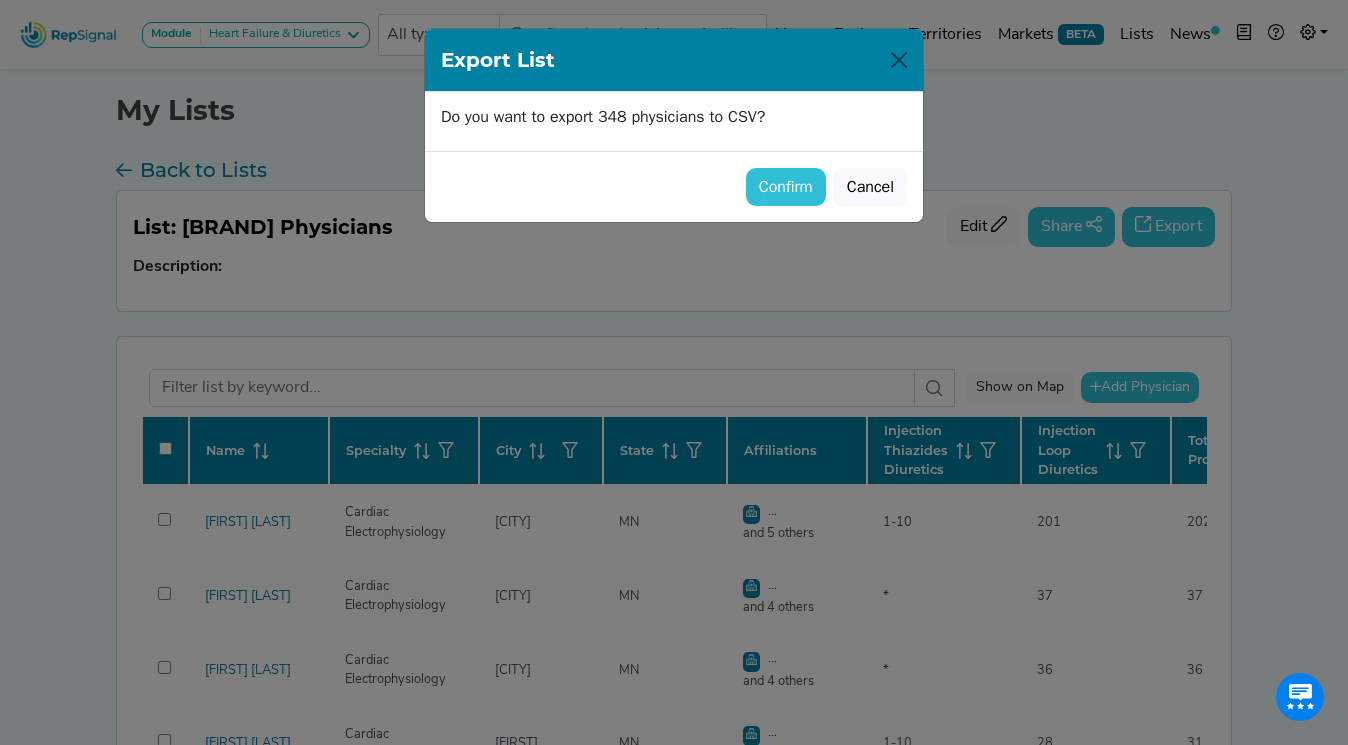 click on "Confirm" 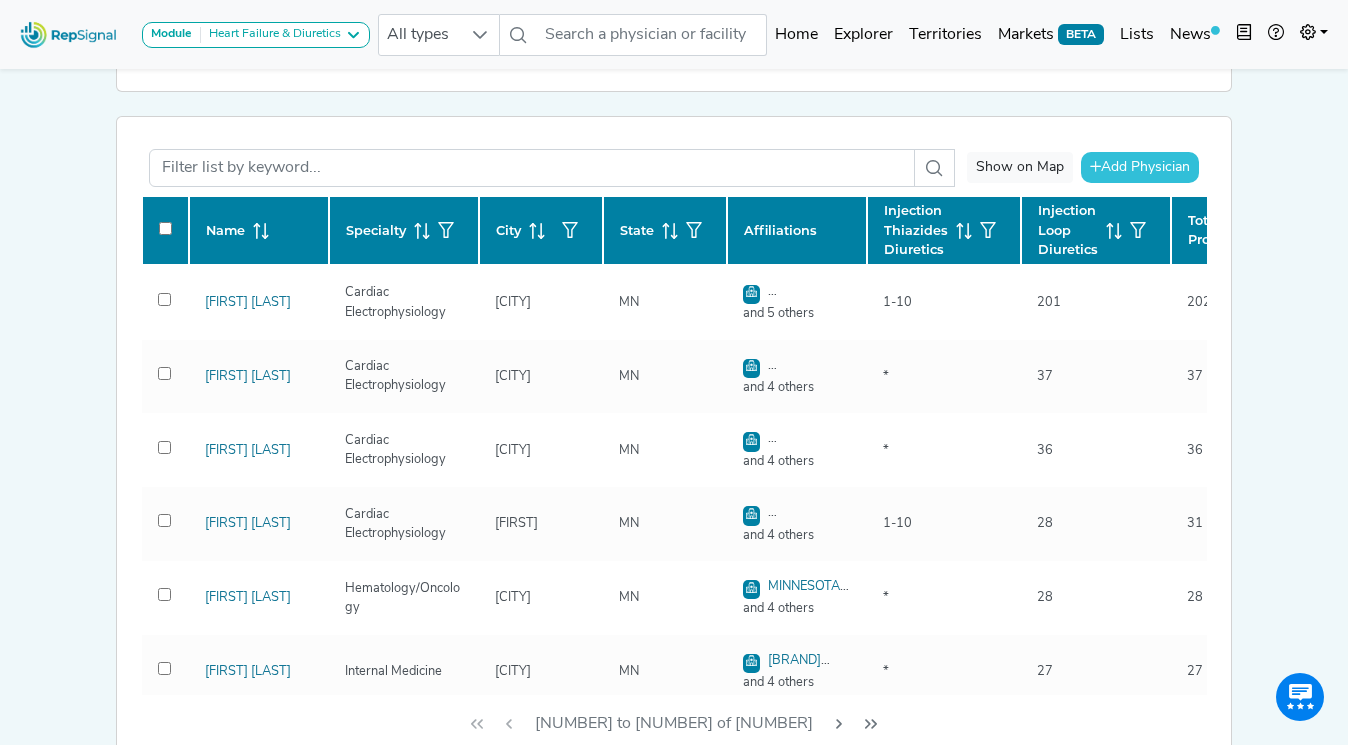 scroll, scrollTop: 191, scrollLeft: 0, axis: vertical 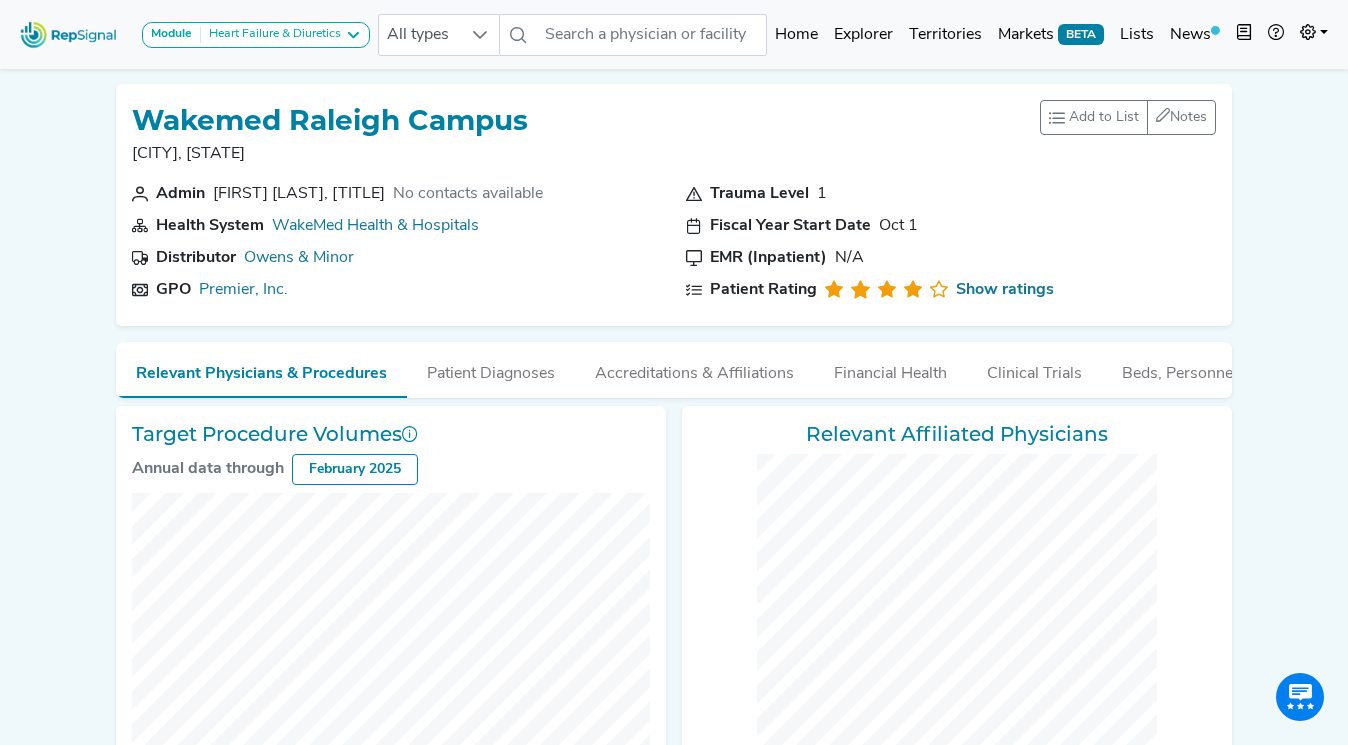 checkbox on "false" 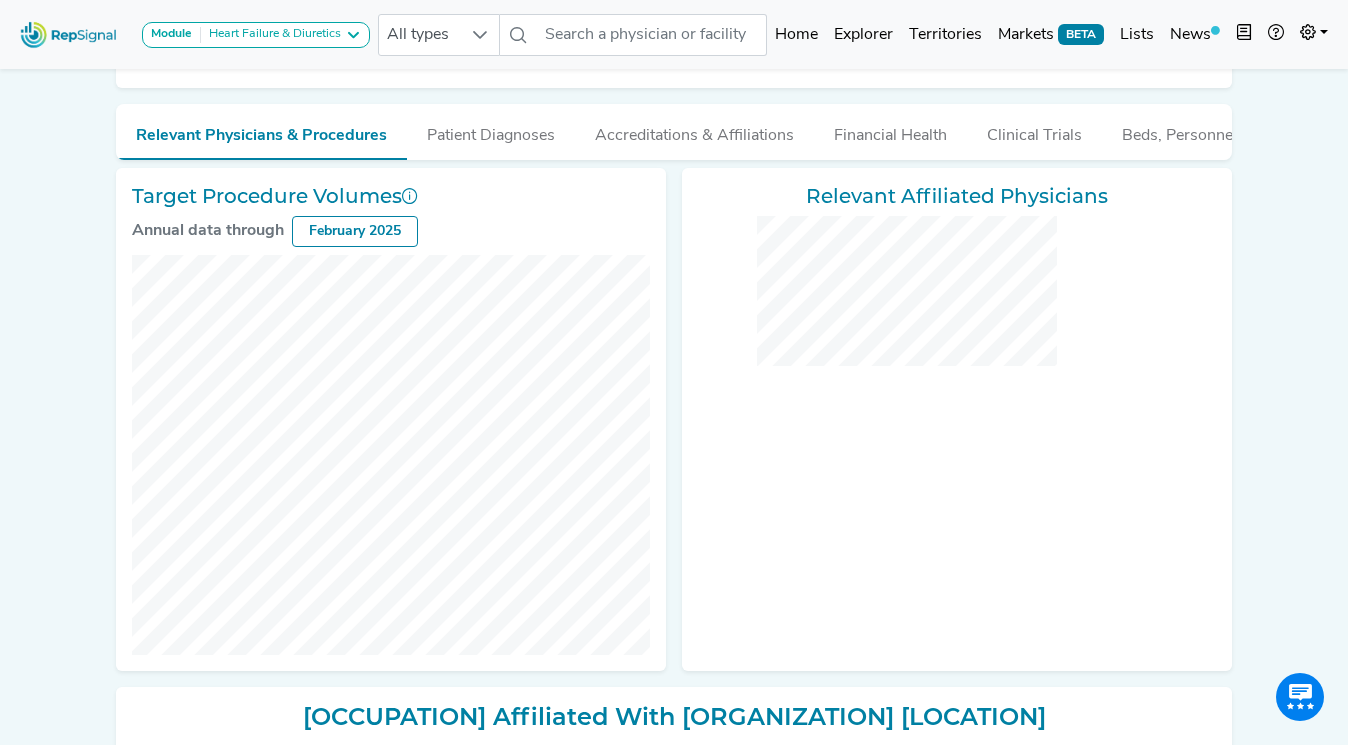 checkbox on "false" 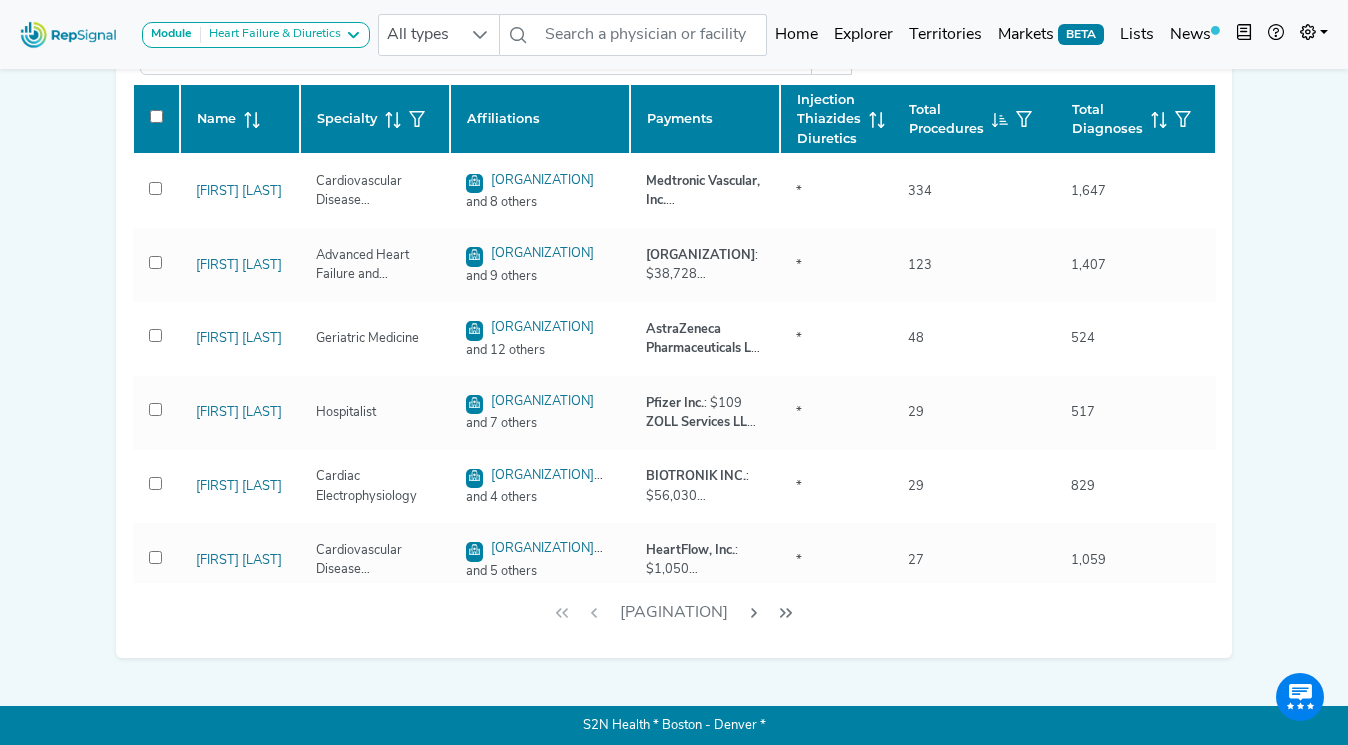 scroll, scrollTop: 915, scrollLeft: 0, axis: vertical 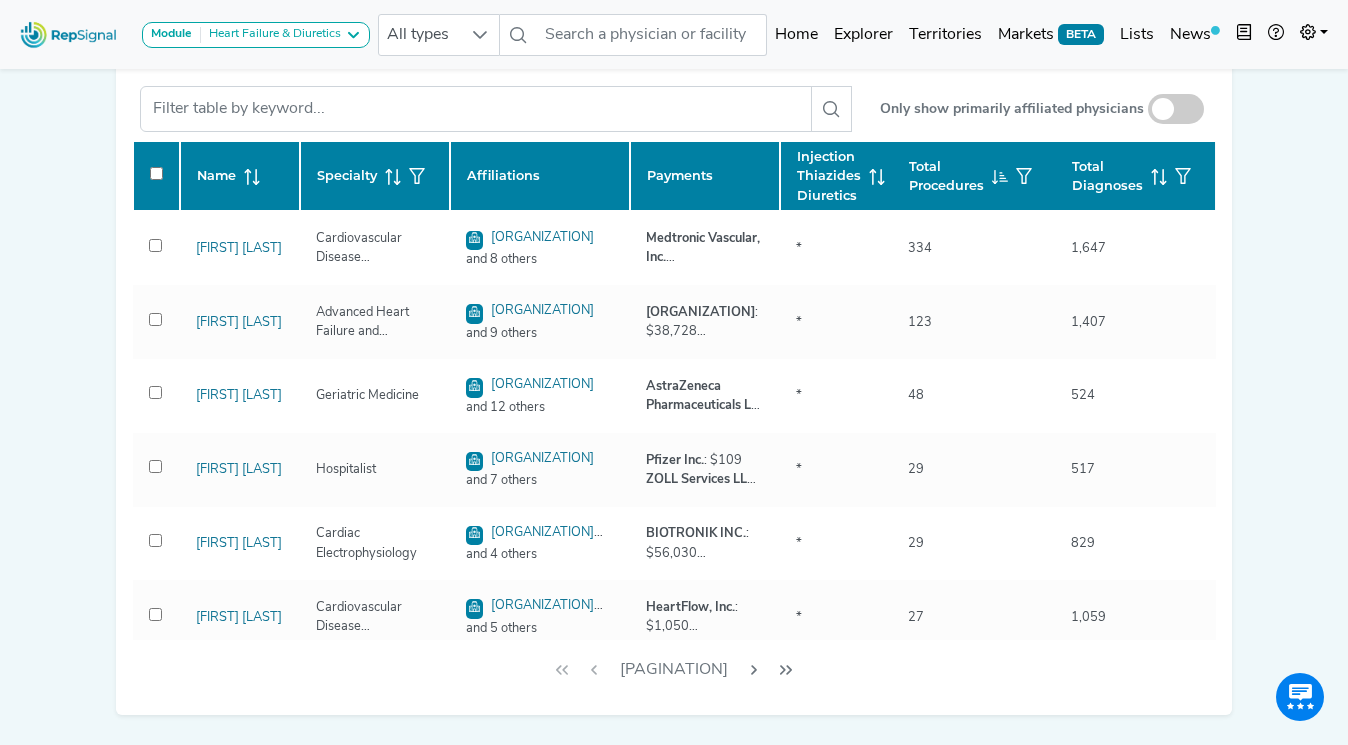 click at bounding box center (1176, 109) 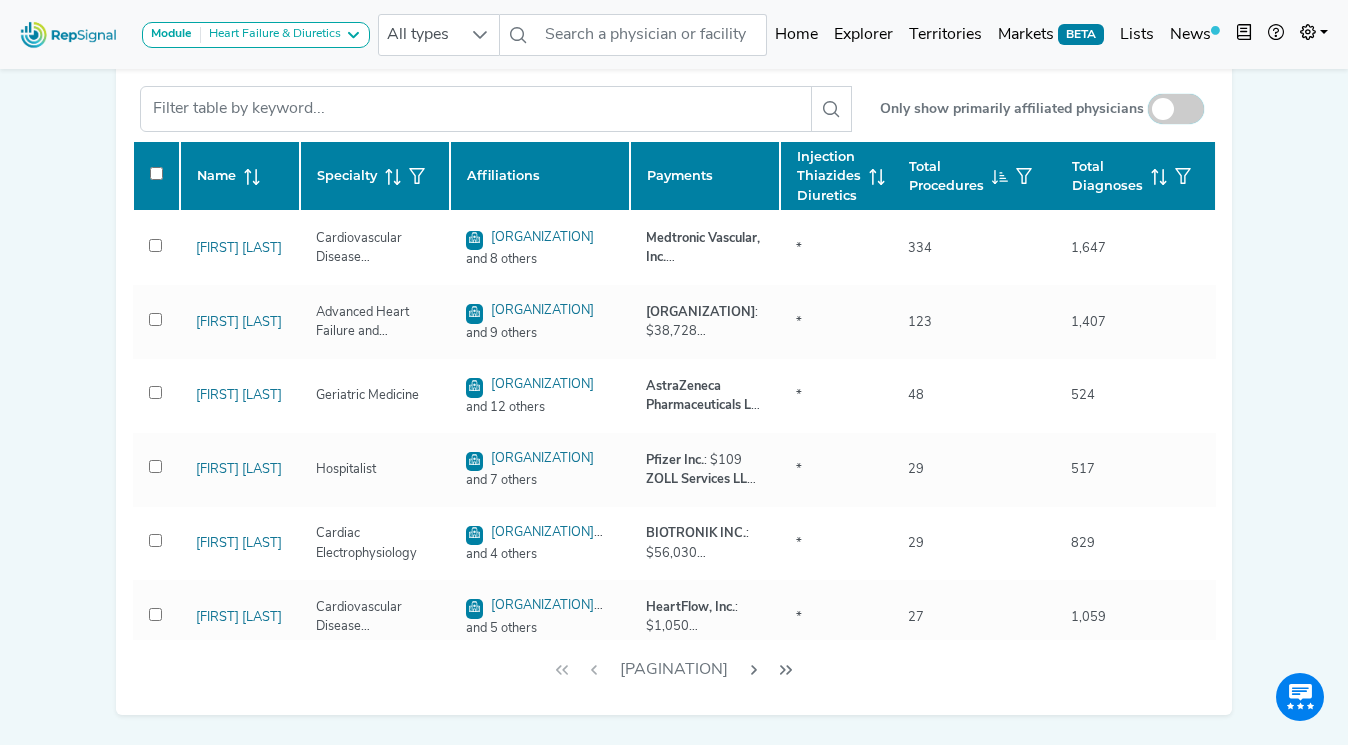 click at bounding box center (1176, 110) 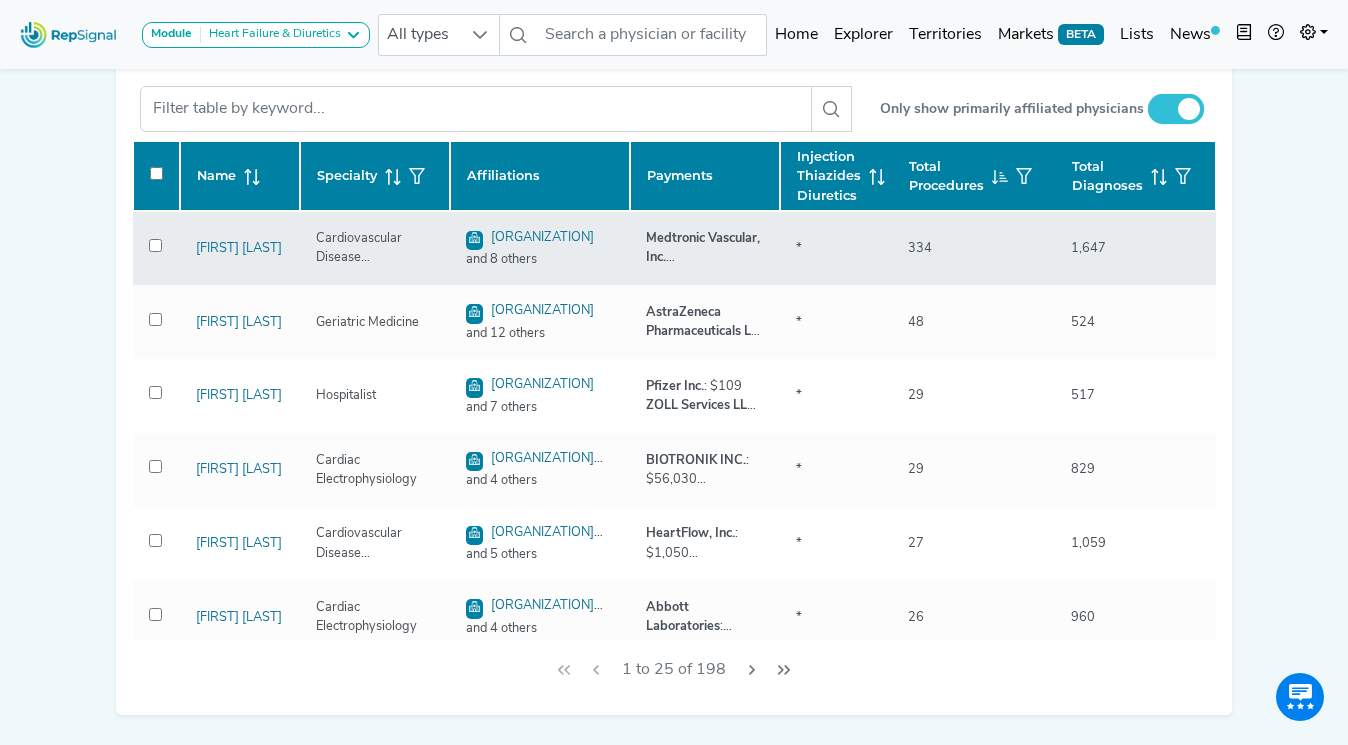 checkbox on "false" 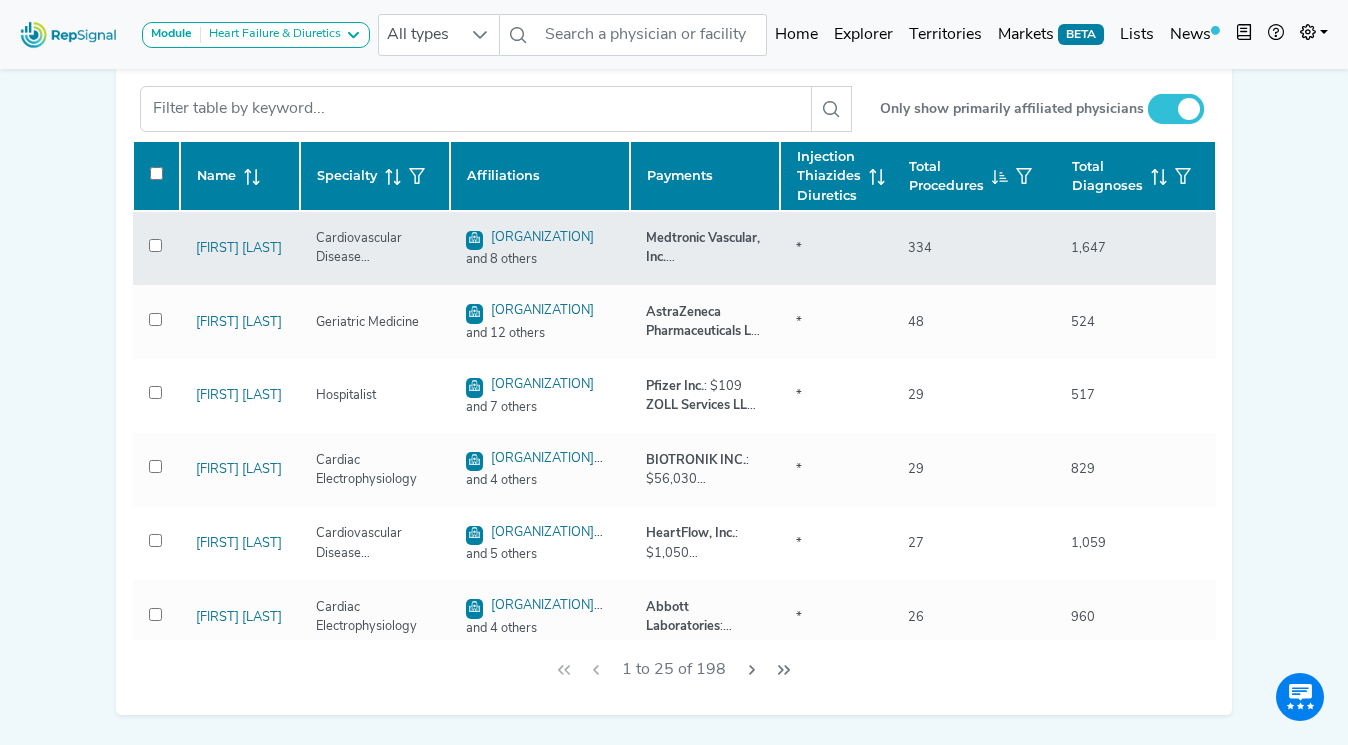 checkbox on "false" 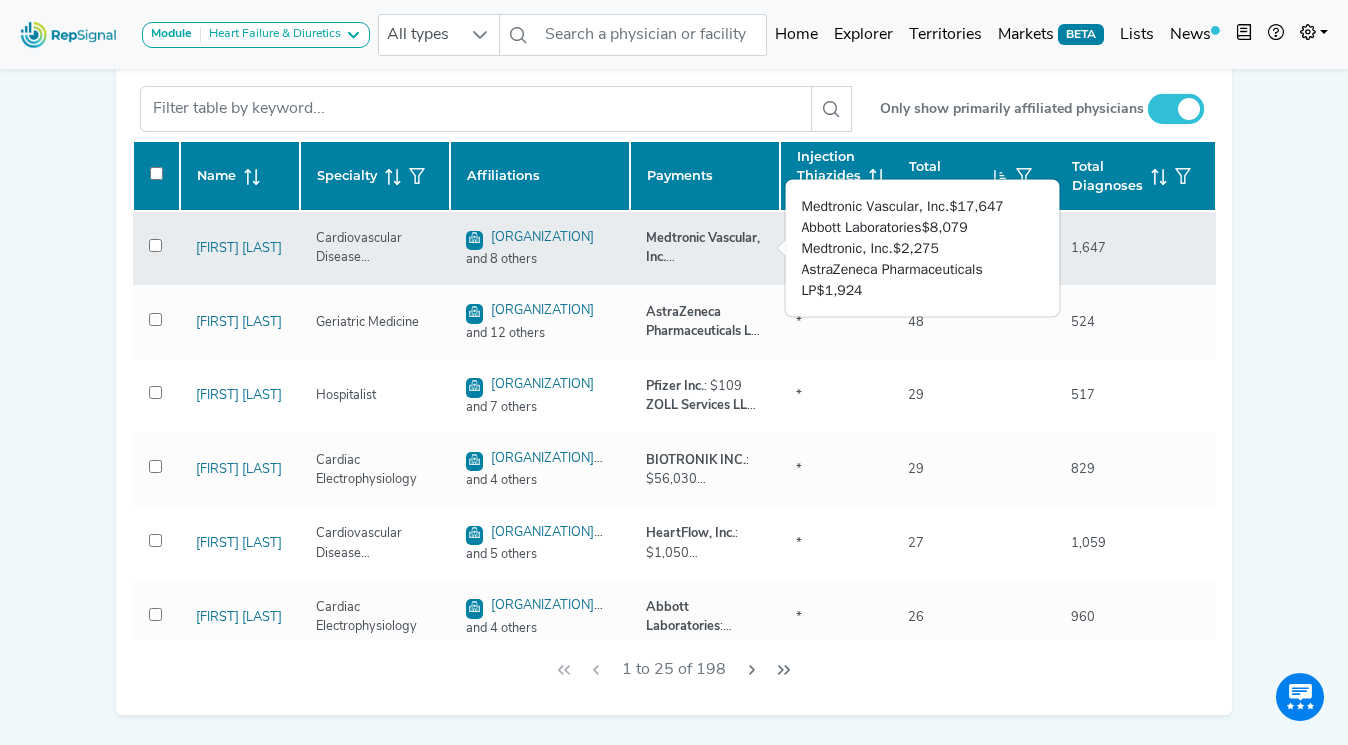 checkbox on "false" 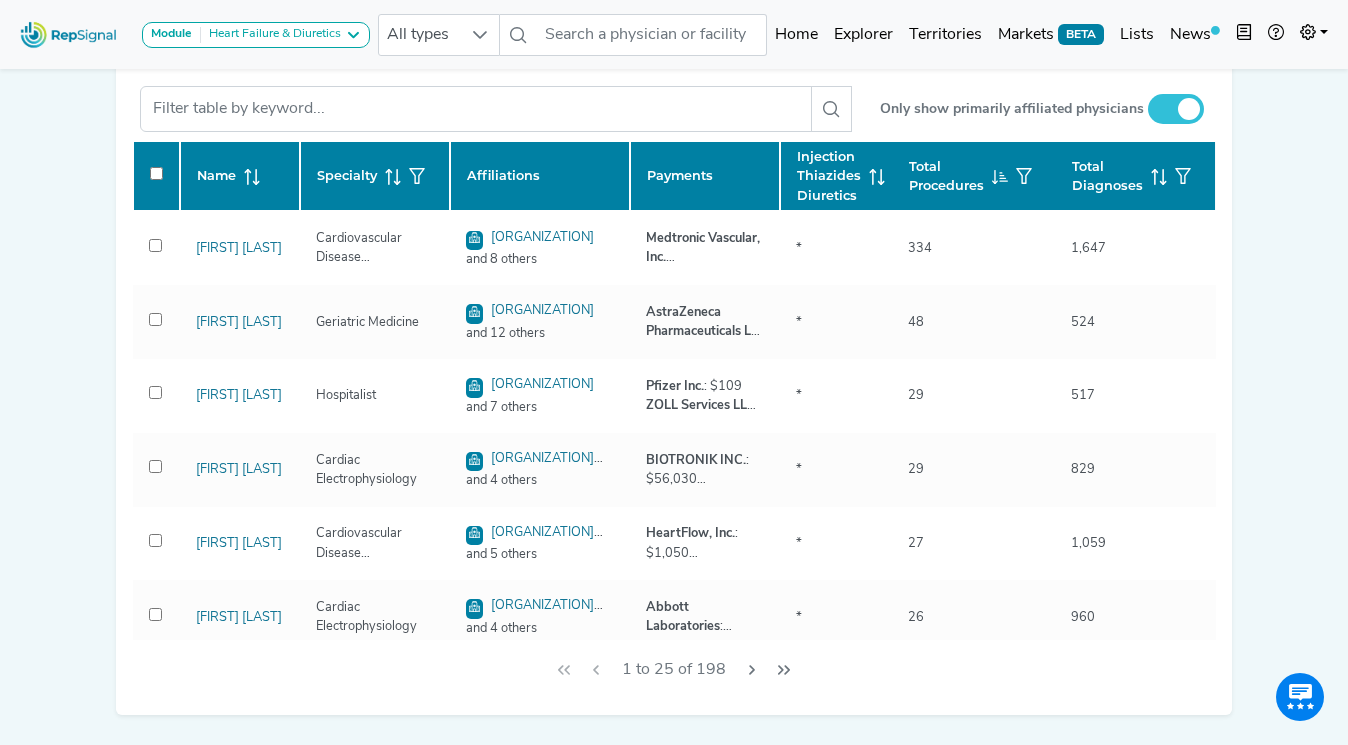 click at bounding box center (156, 173) 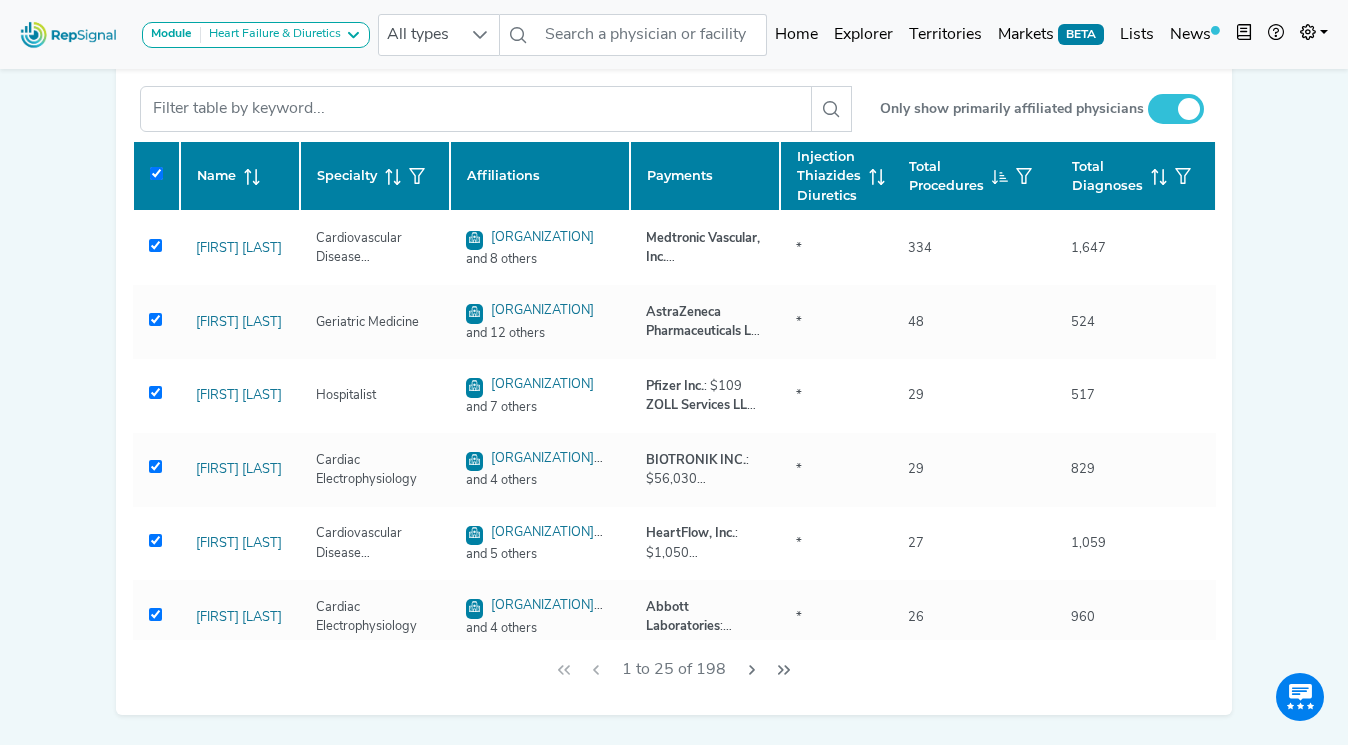 checkbox on "true" 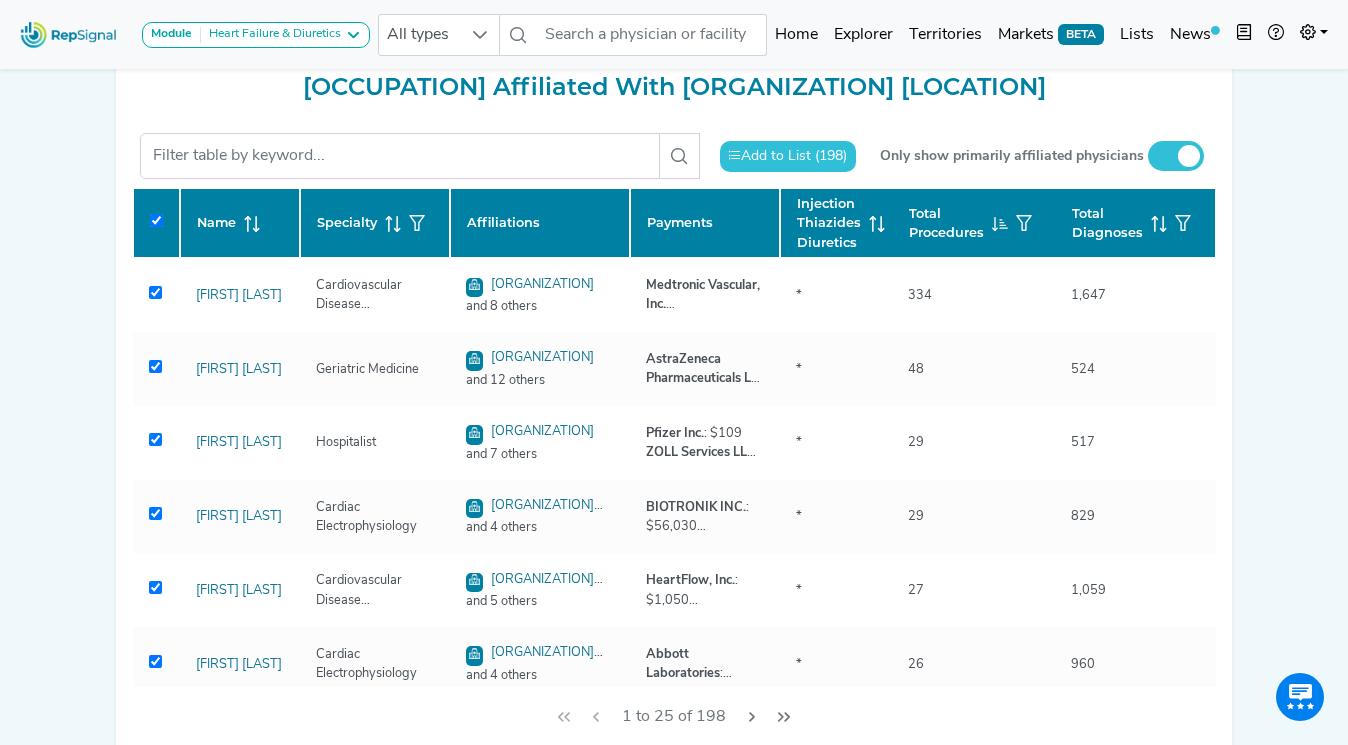 scroll, scrollTop: 840, scrollLeft: 0, axis: vertical 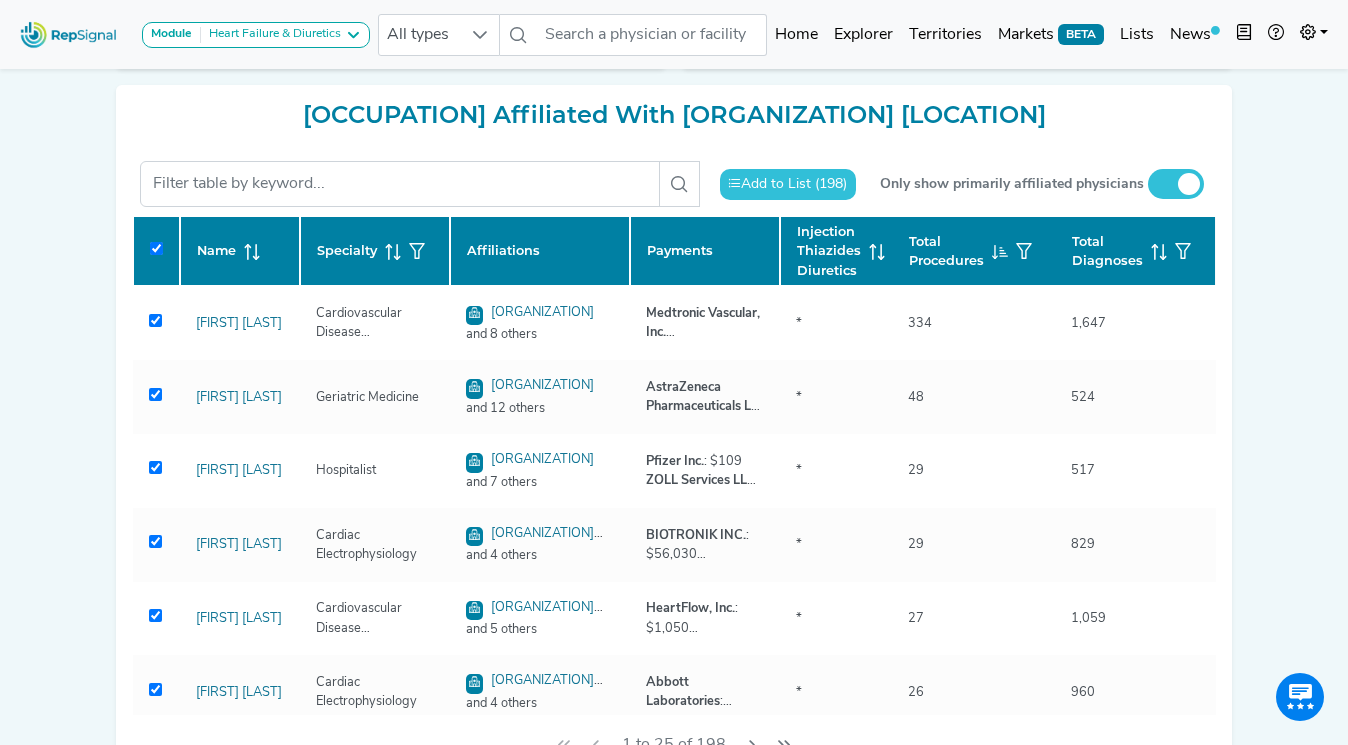 click on "Add to List (198)" 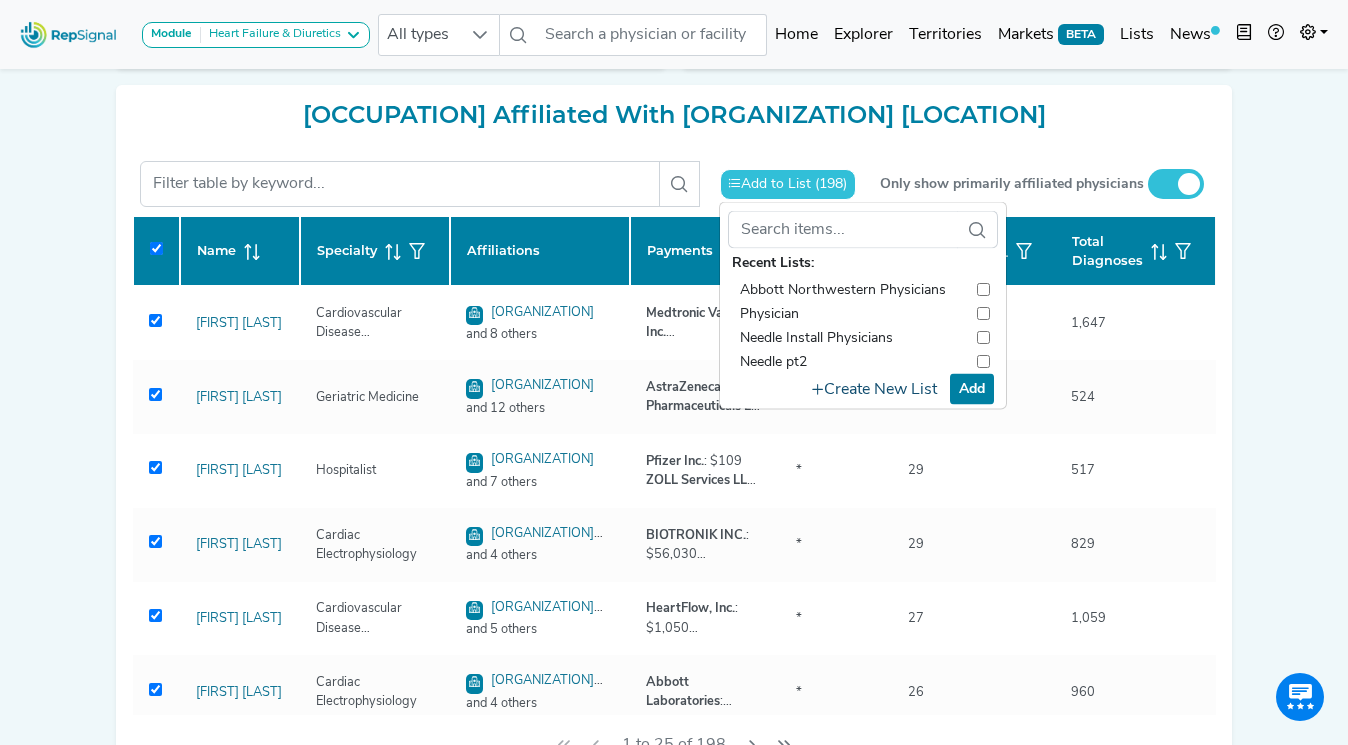 click on "Create New List" at bounding box center (874, 389) 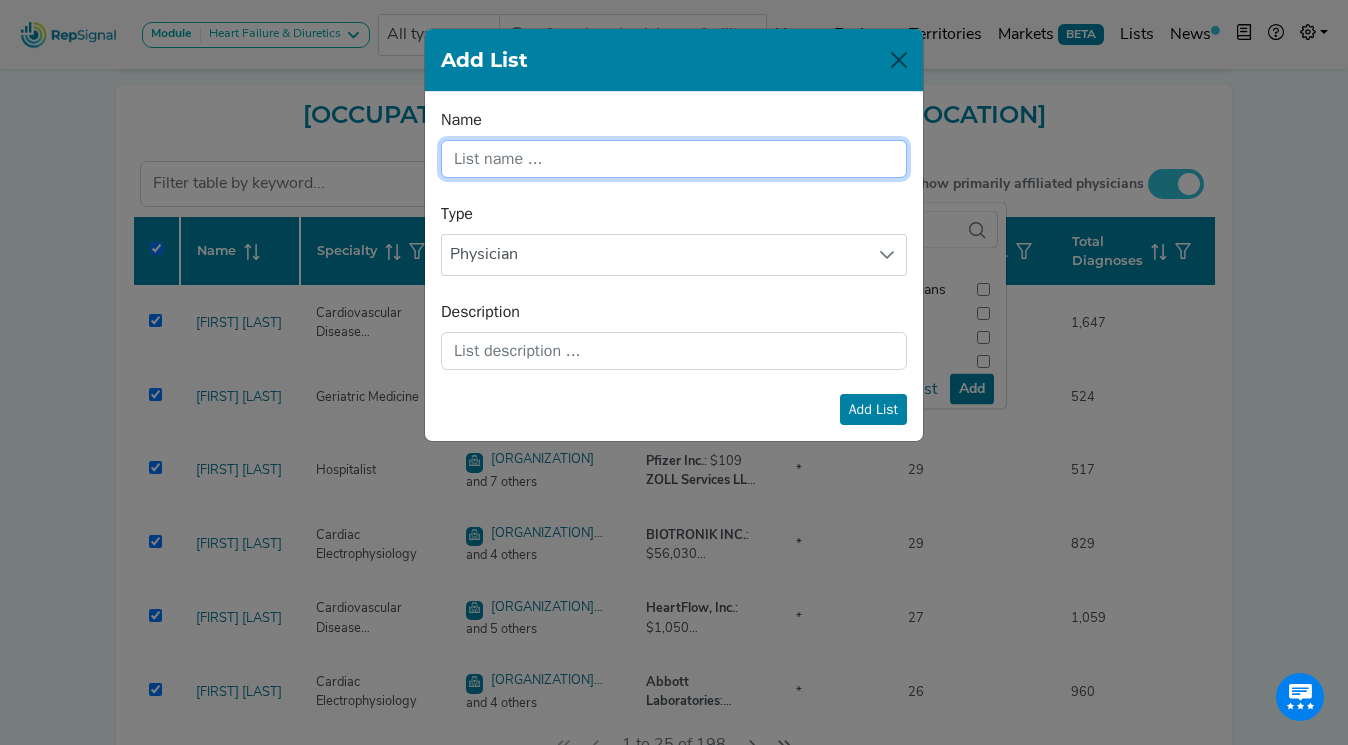 click at bounding box center [674, 159] 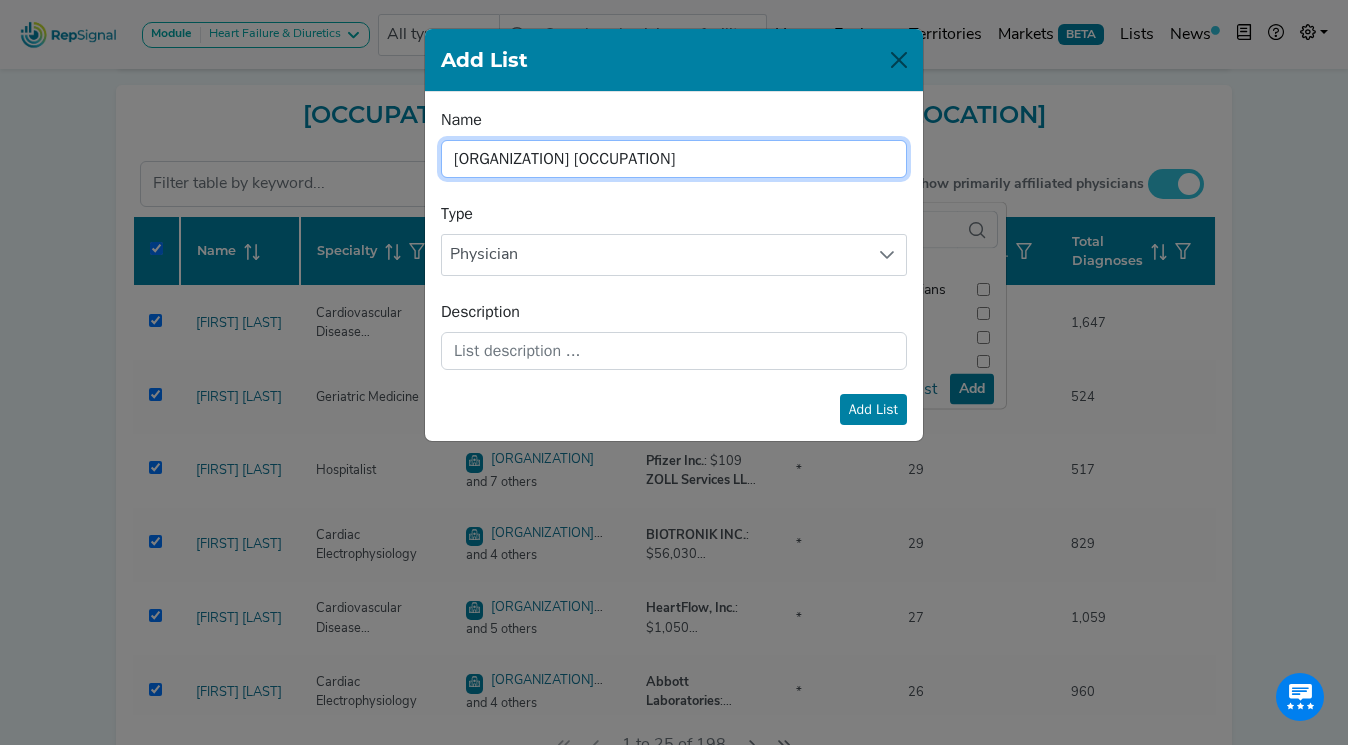 type on "Wakemed Physicians" 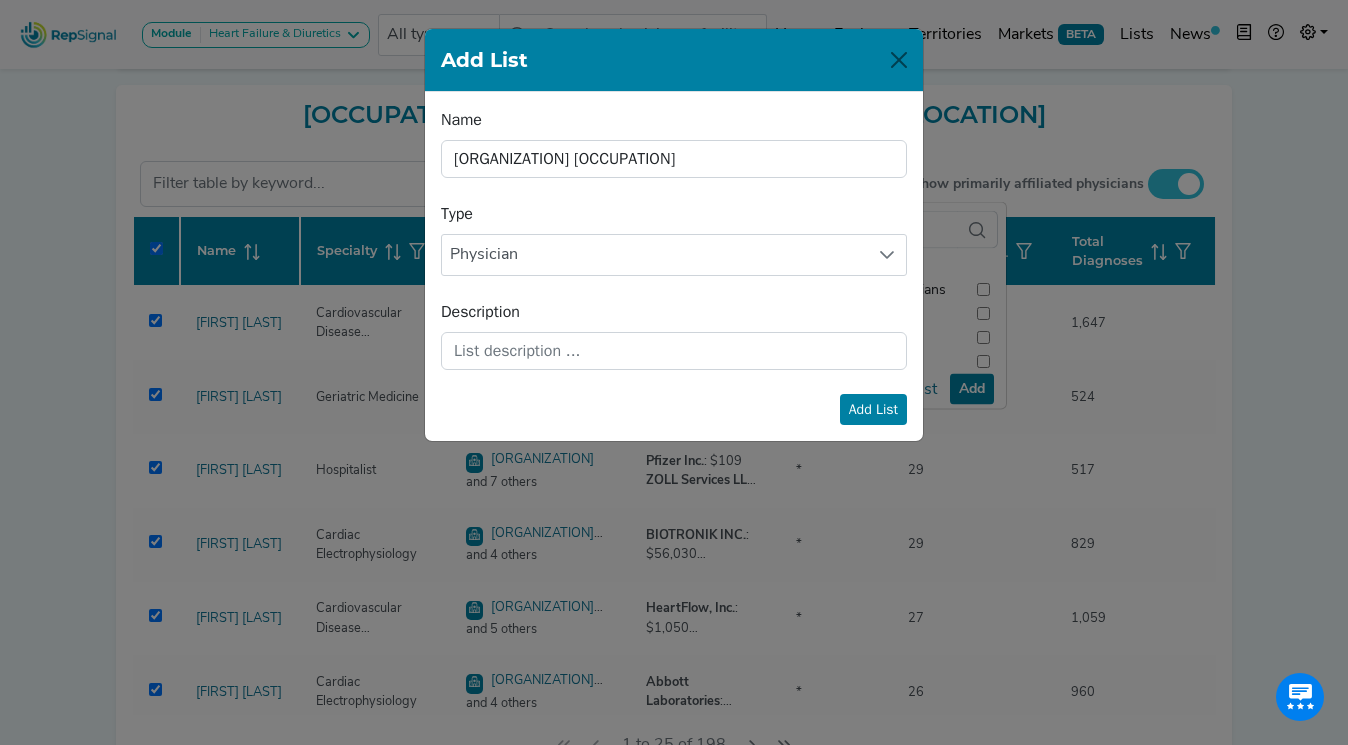 click on "Add List" 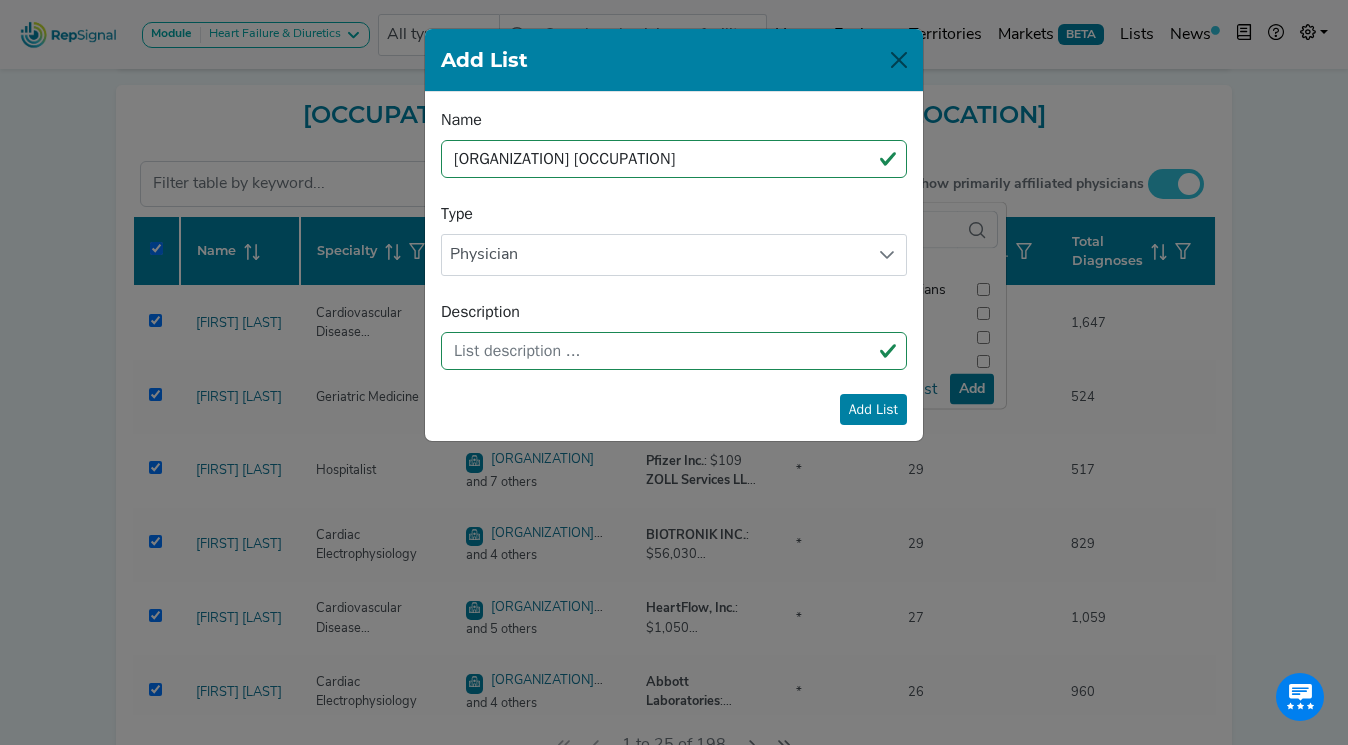 checkbox on "false" 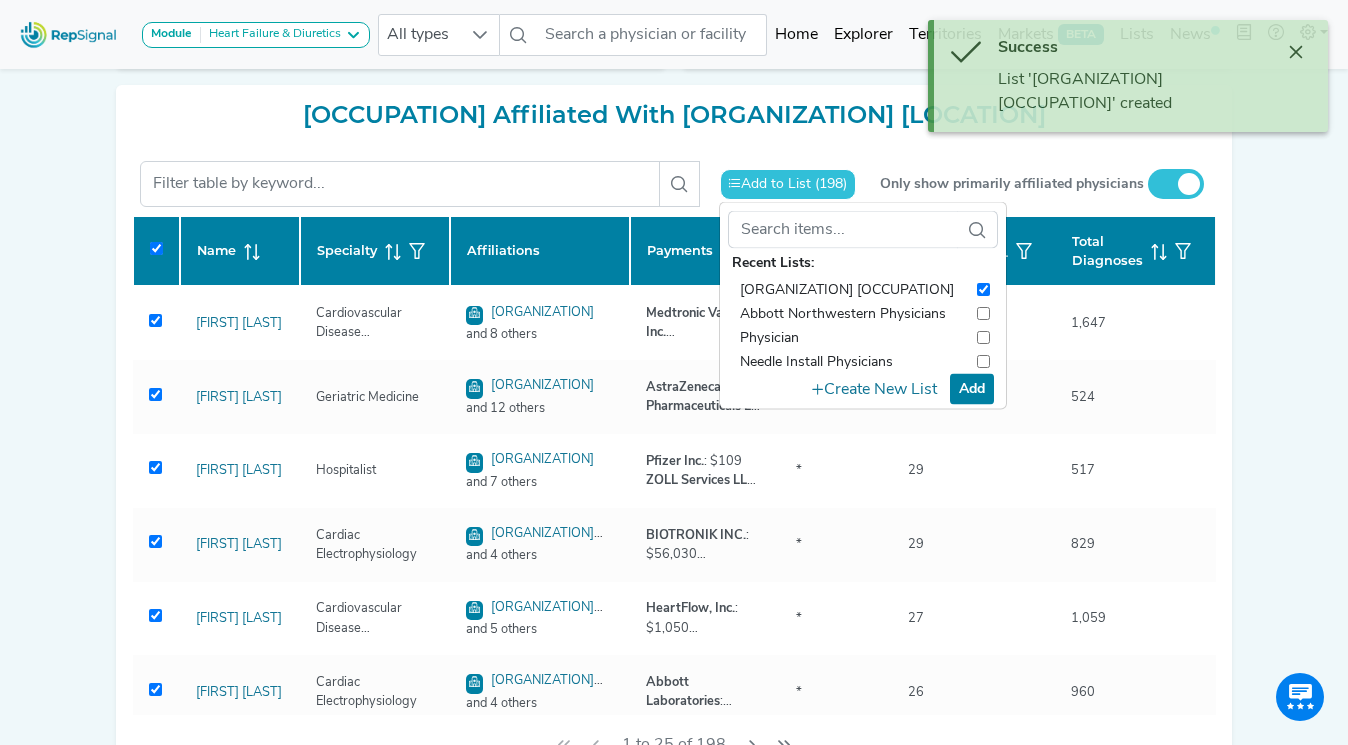 click on "Add" 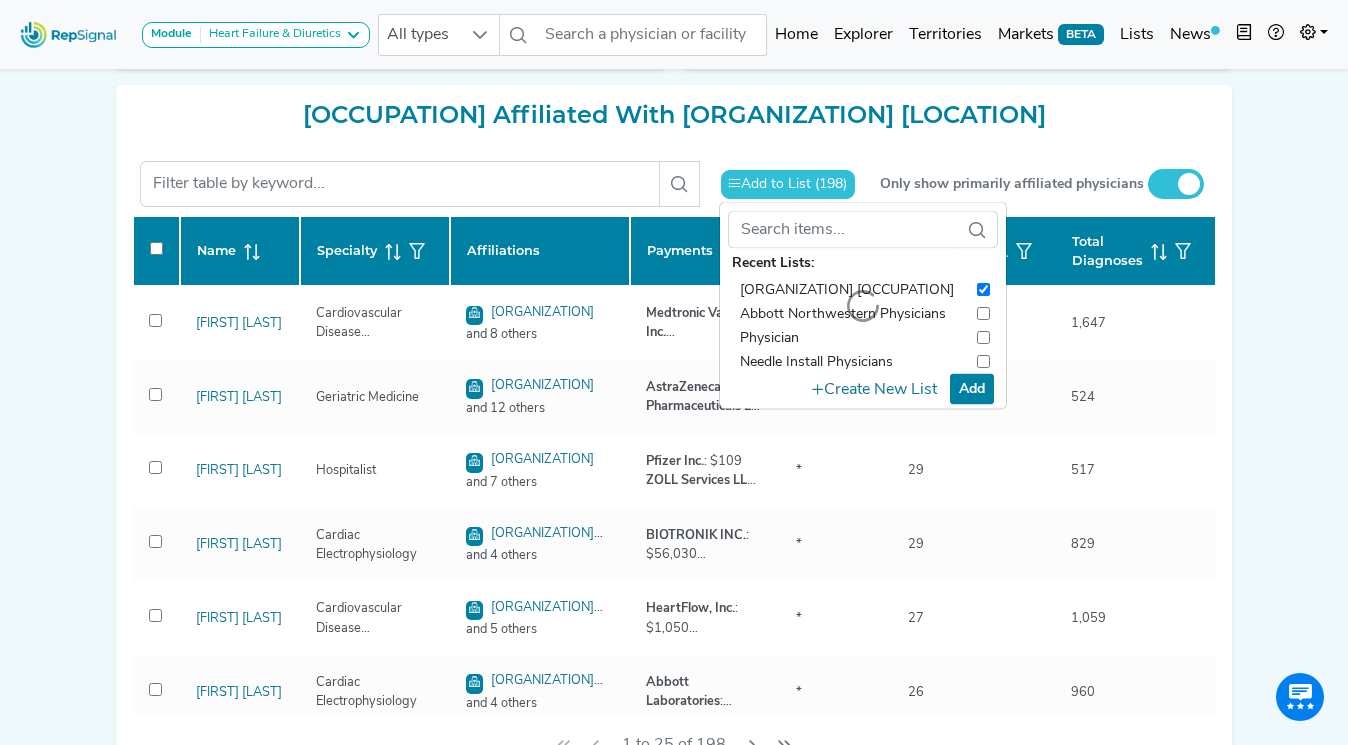checkbox on "false" 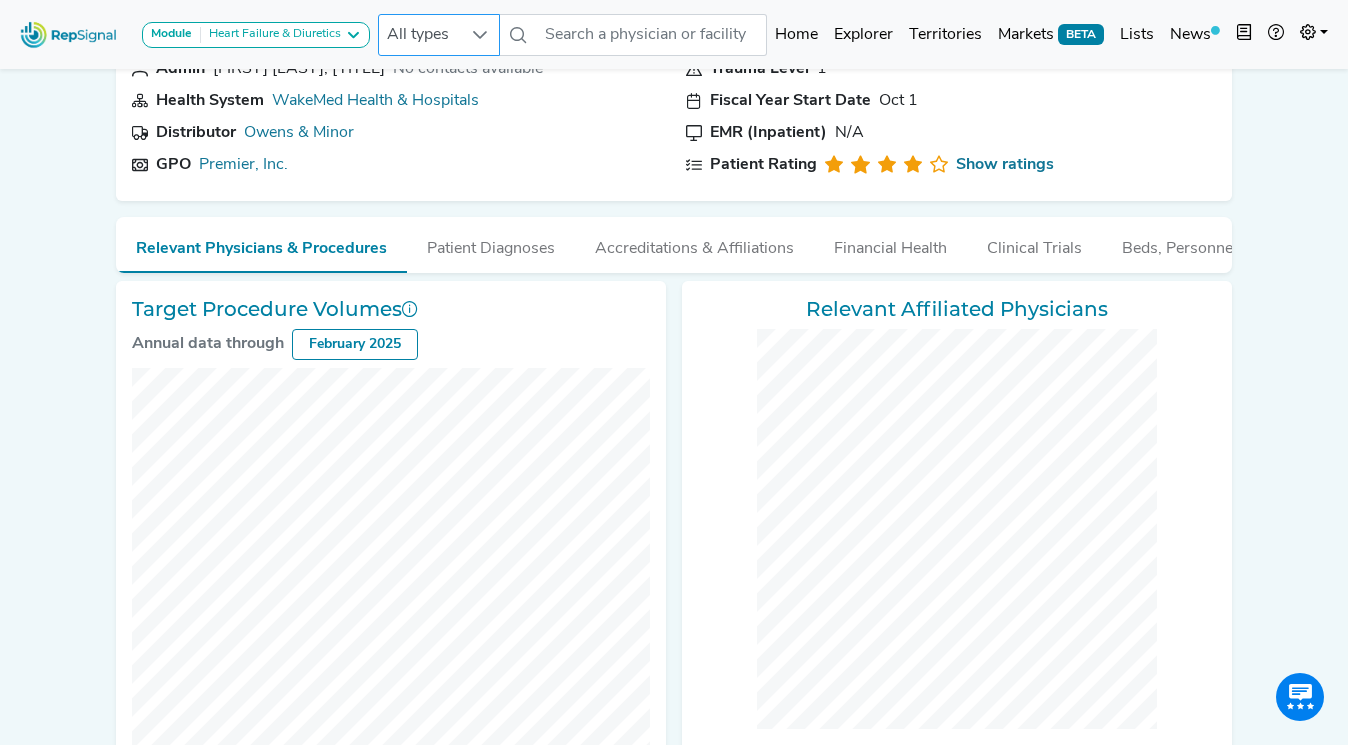 scroll, scrollTop: 0, scrollLeft: 0, axis: both 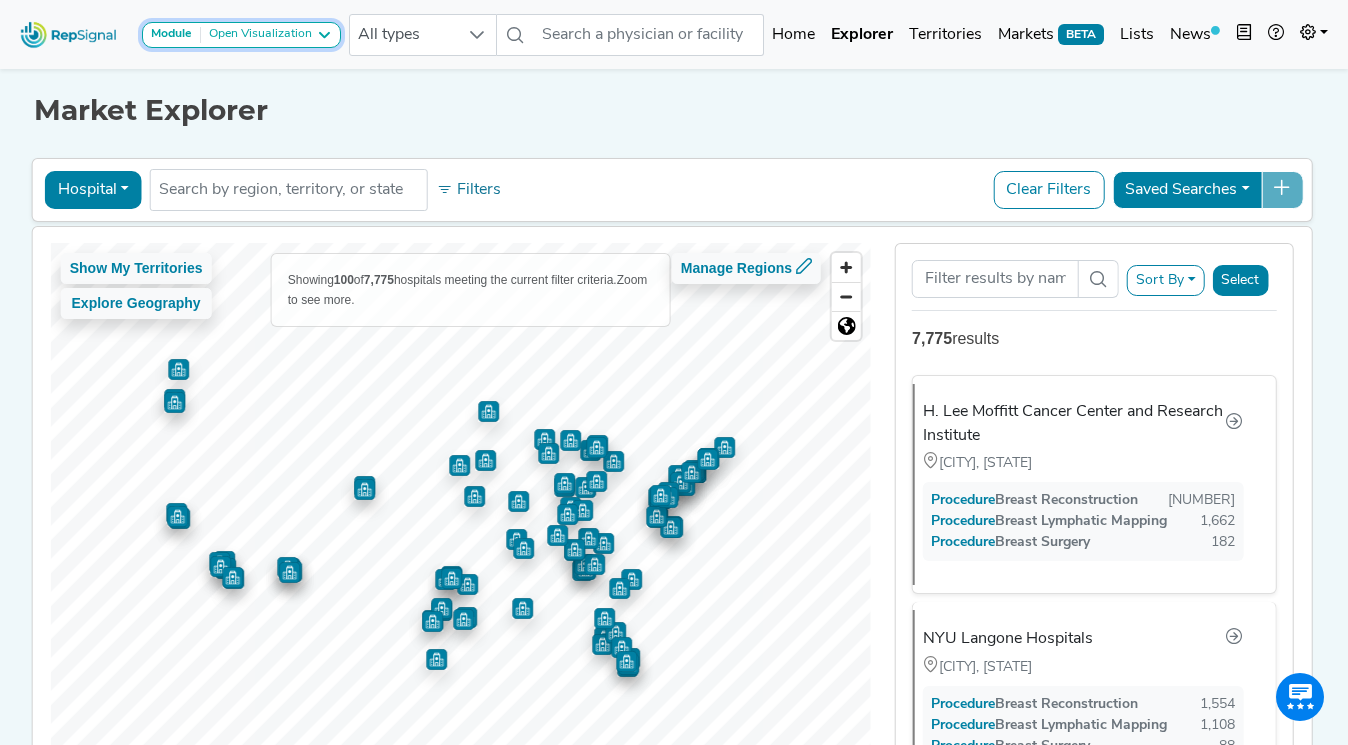 click on "Module Open Visualization" at bounding box center (241, 35) 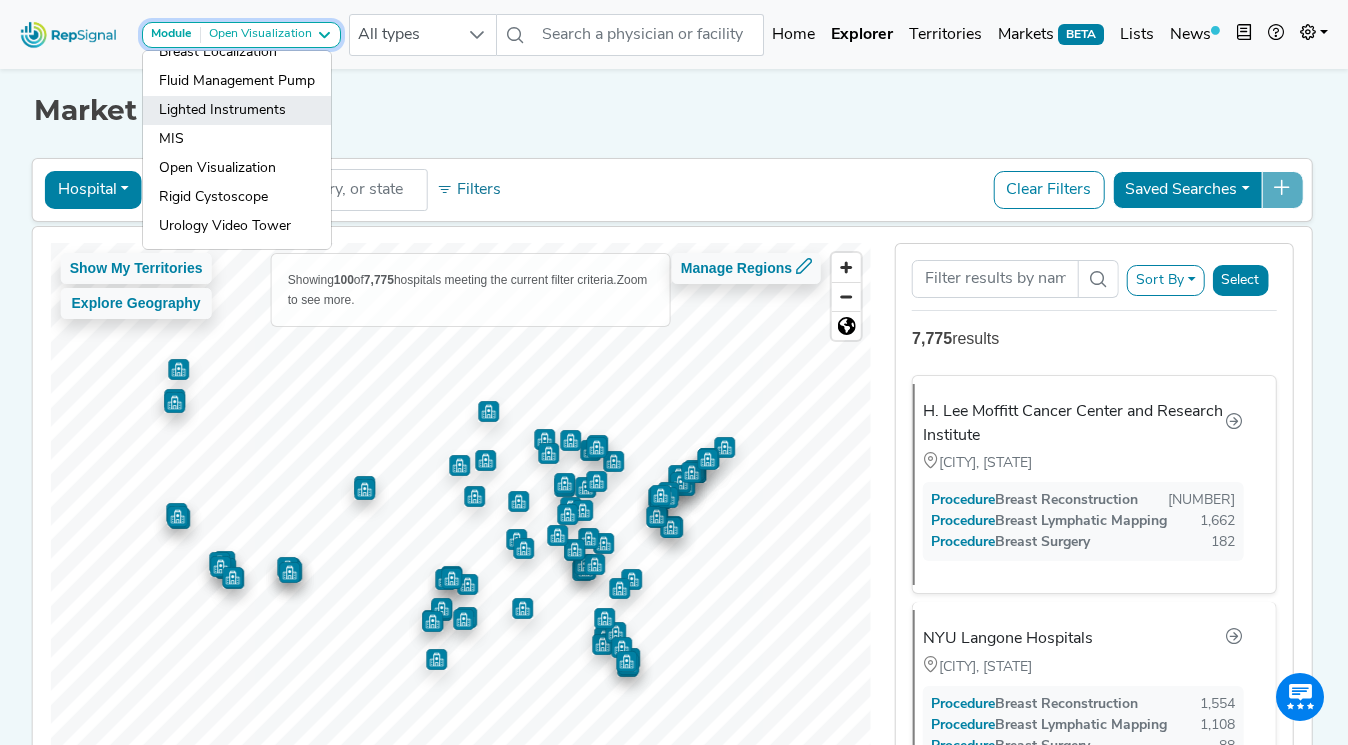 scroll, scrollTop: 0, scrollLeft: 0, axis: both 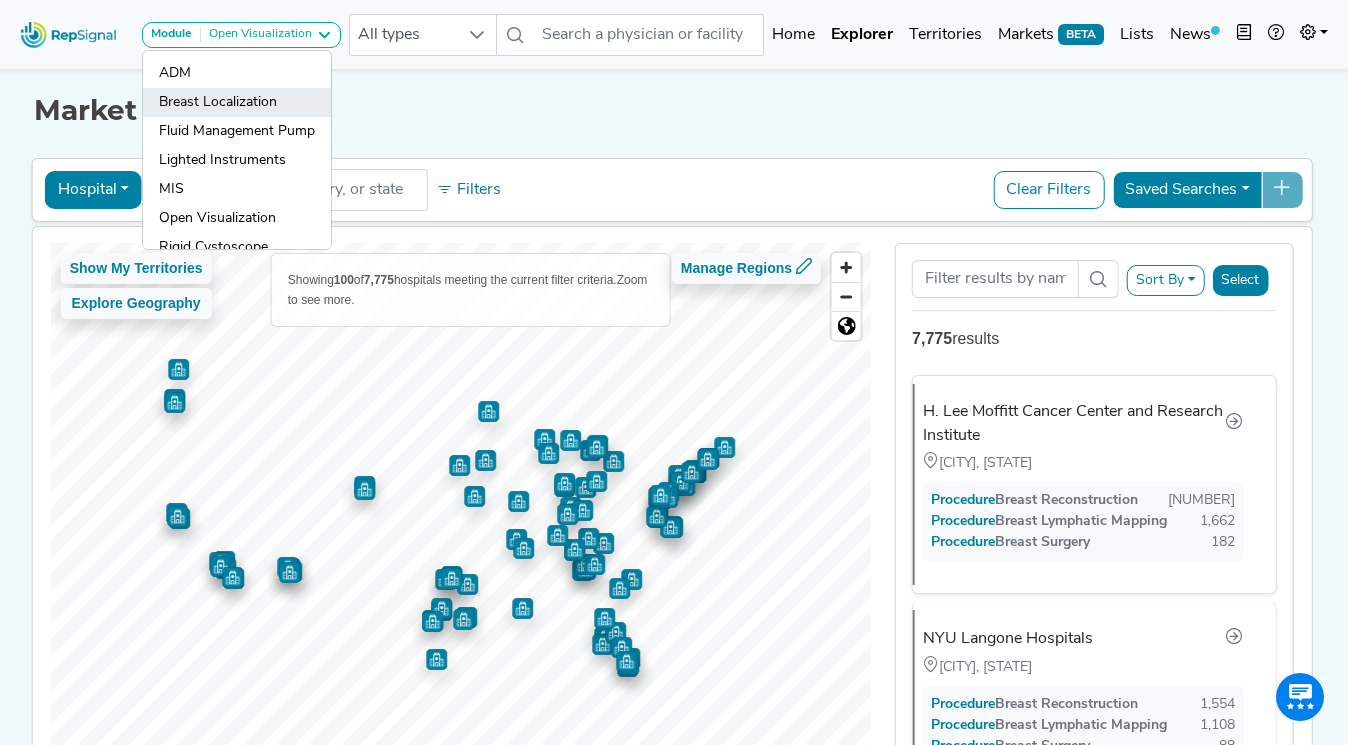 click on "Breast Localization" 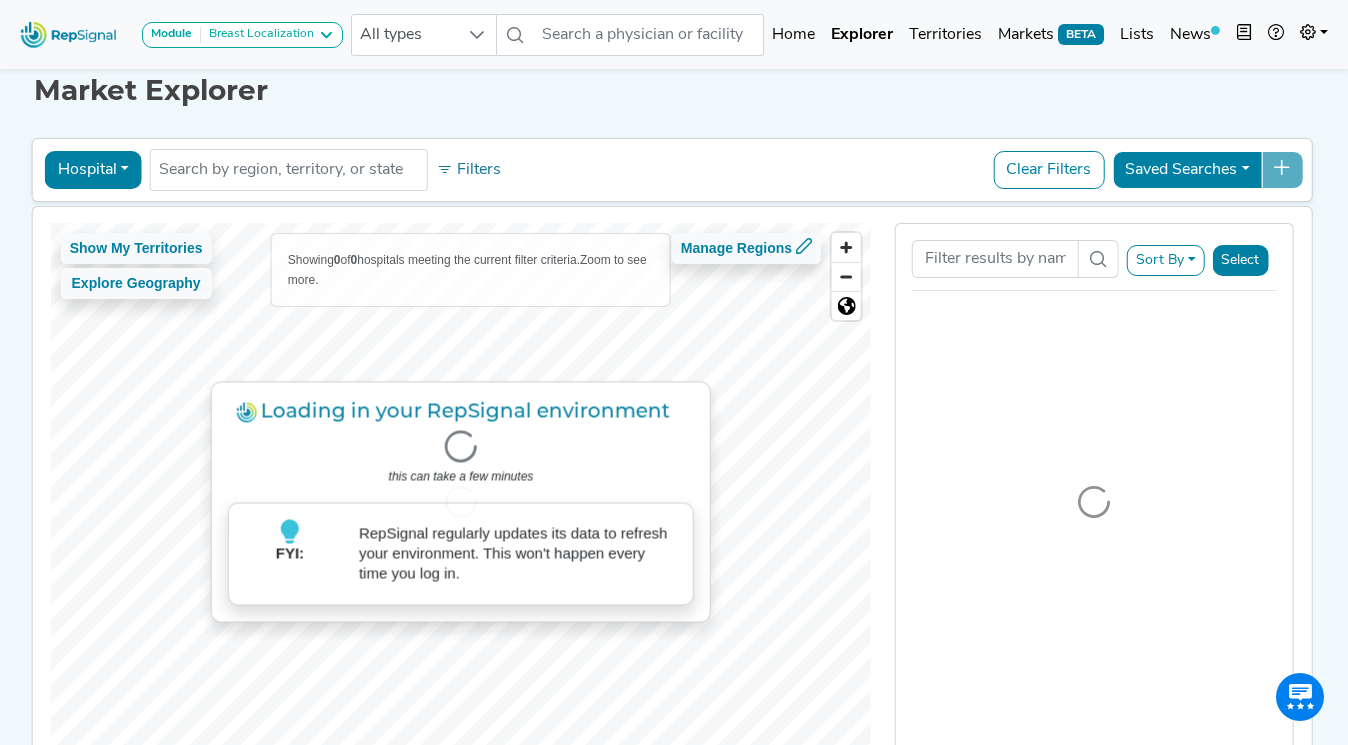 scroll, scrollTop: 0, scrollLeft: 0, axis: both 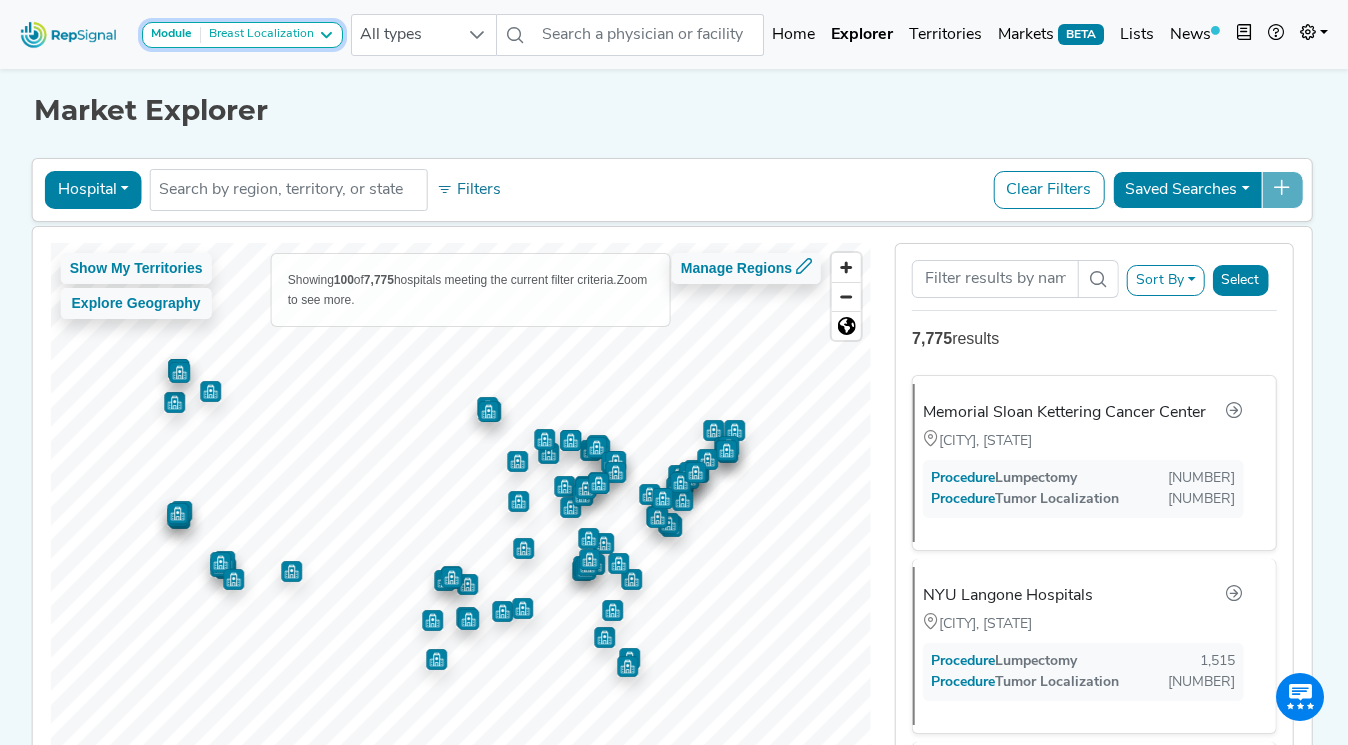 click on "Breast Localization" at bounding box center [257, 35] 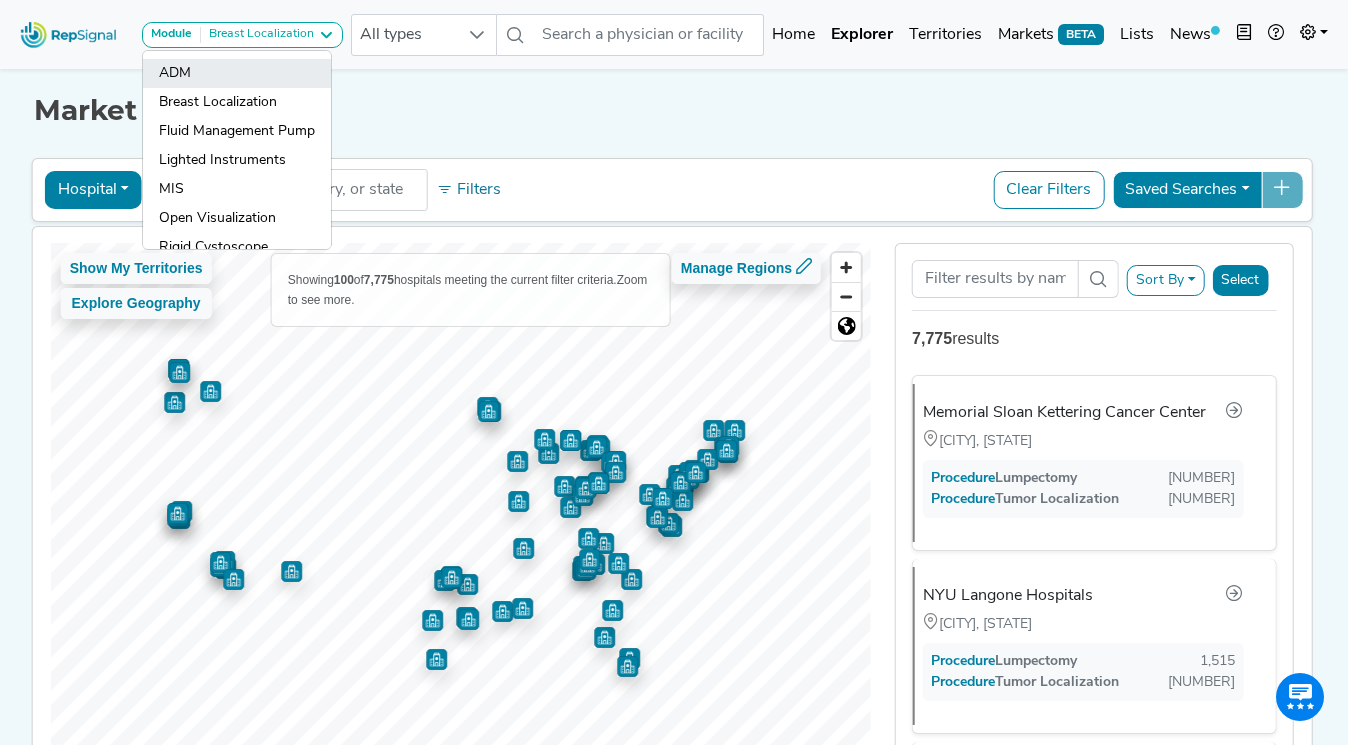 click on "ADM" 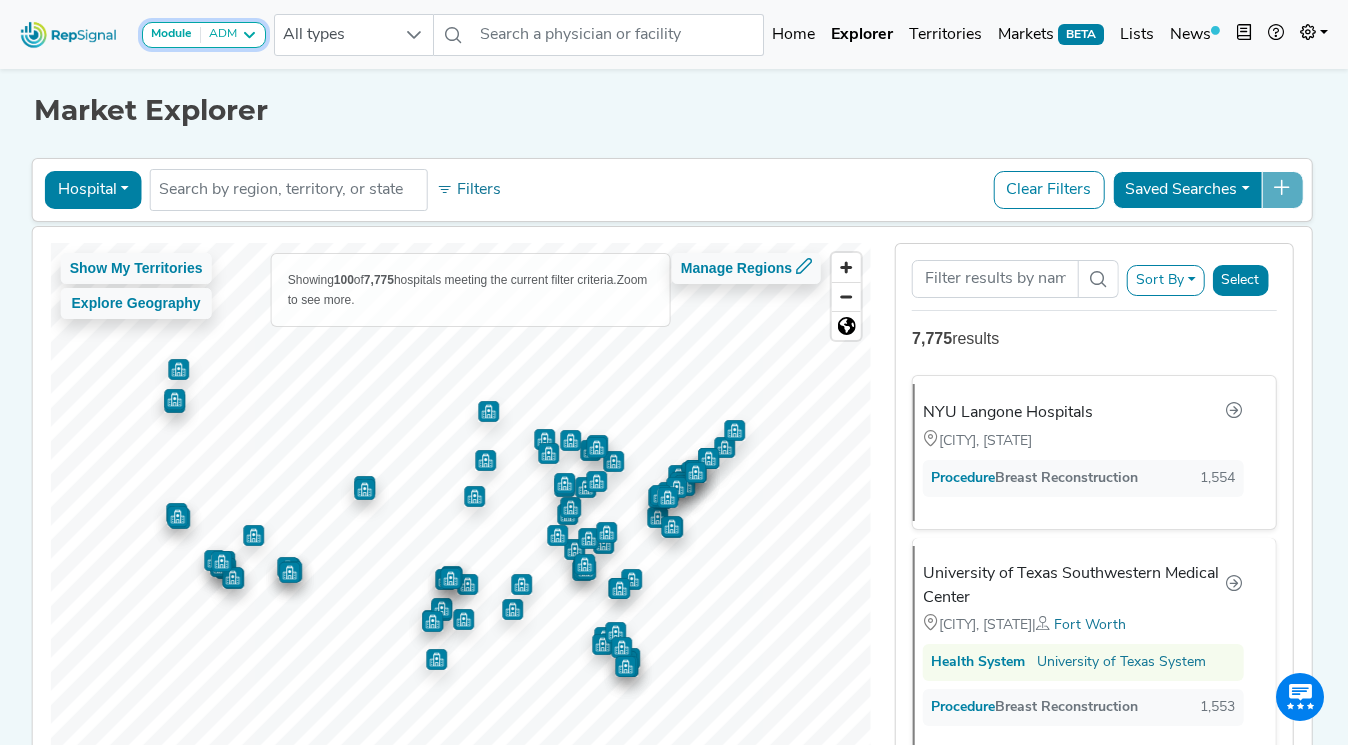 click on "ADM" at bounding box center (219, 35) 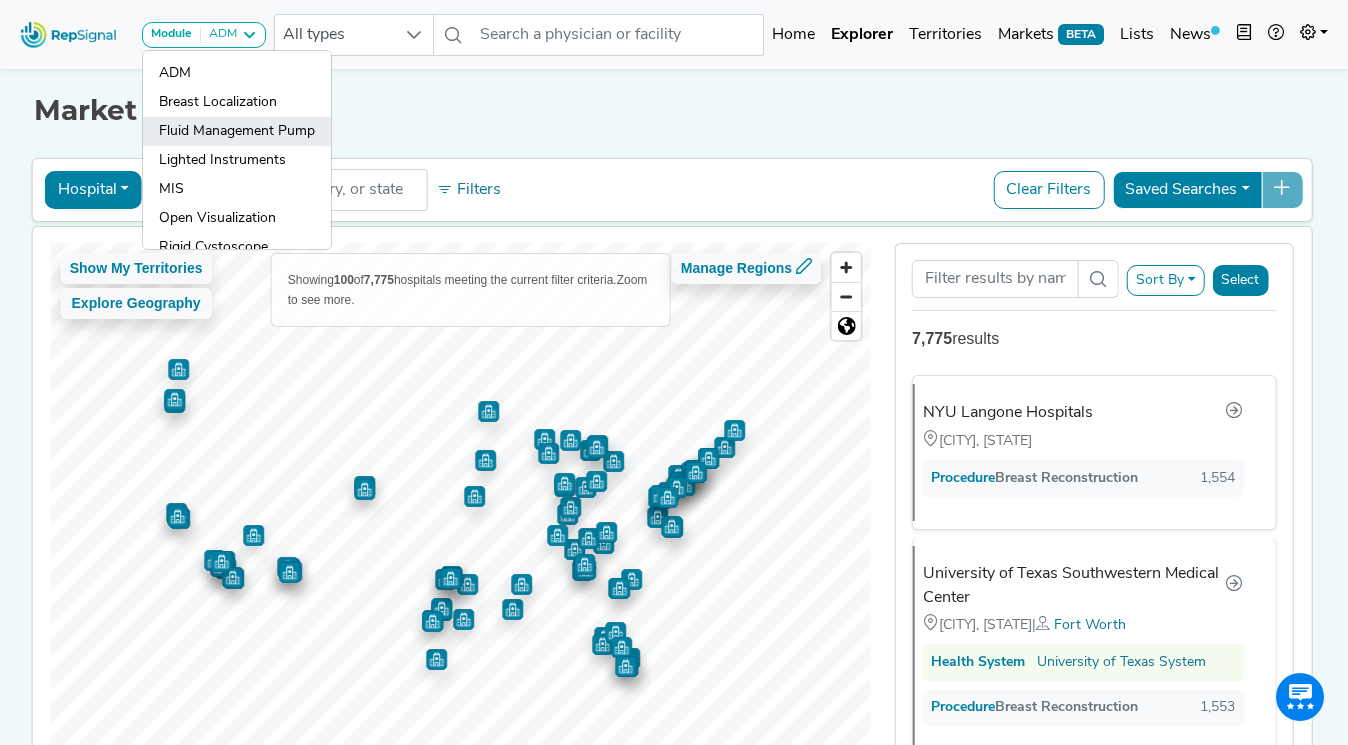 click on "Fluid Management Pump" 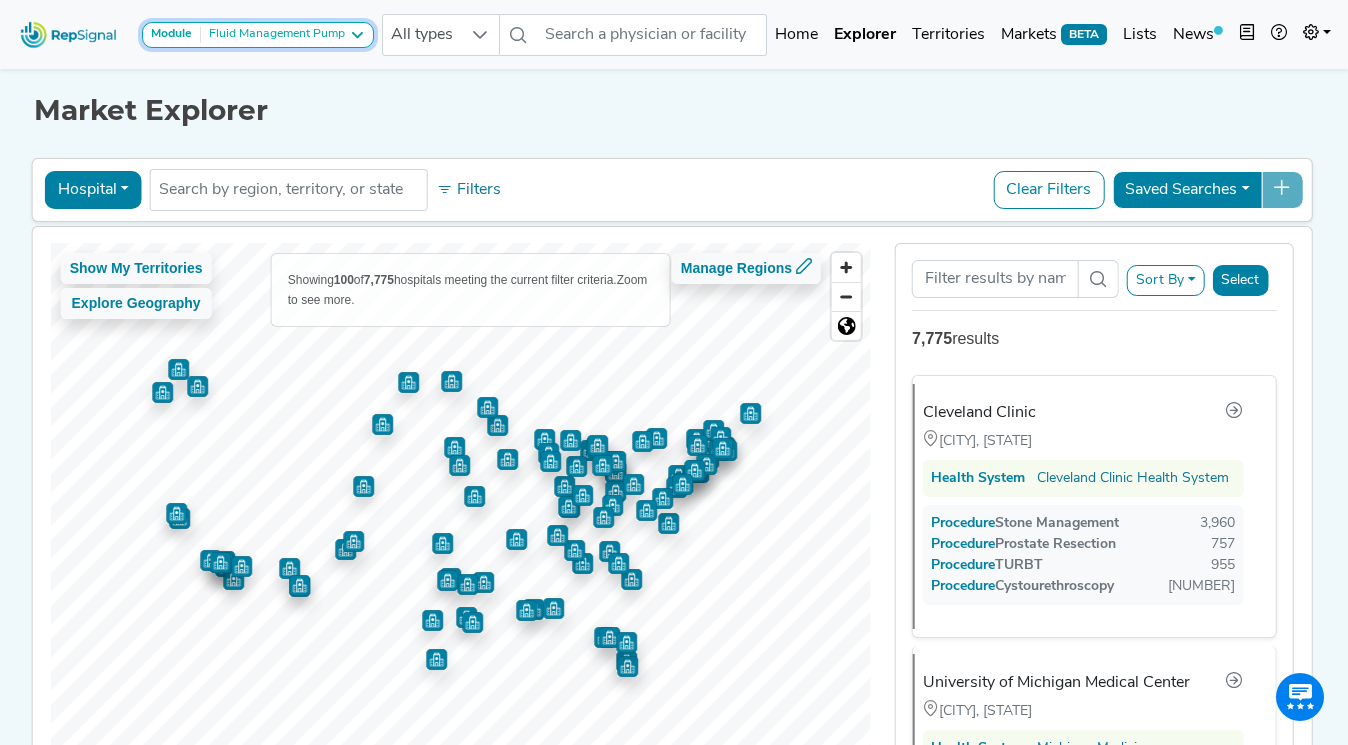 click on "Fluid Management Pump" at bounding box center [273, 35] 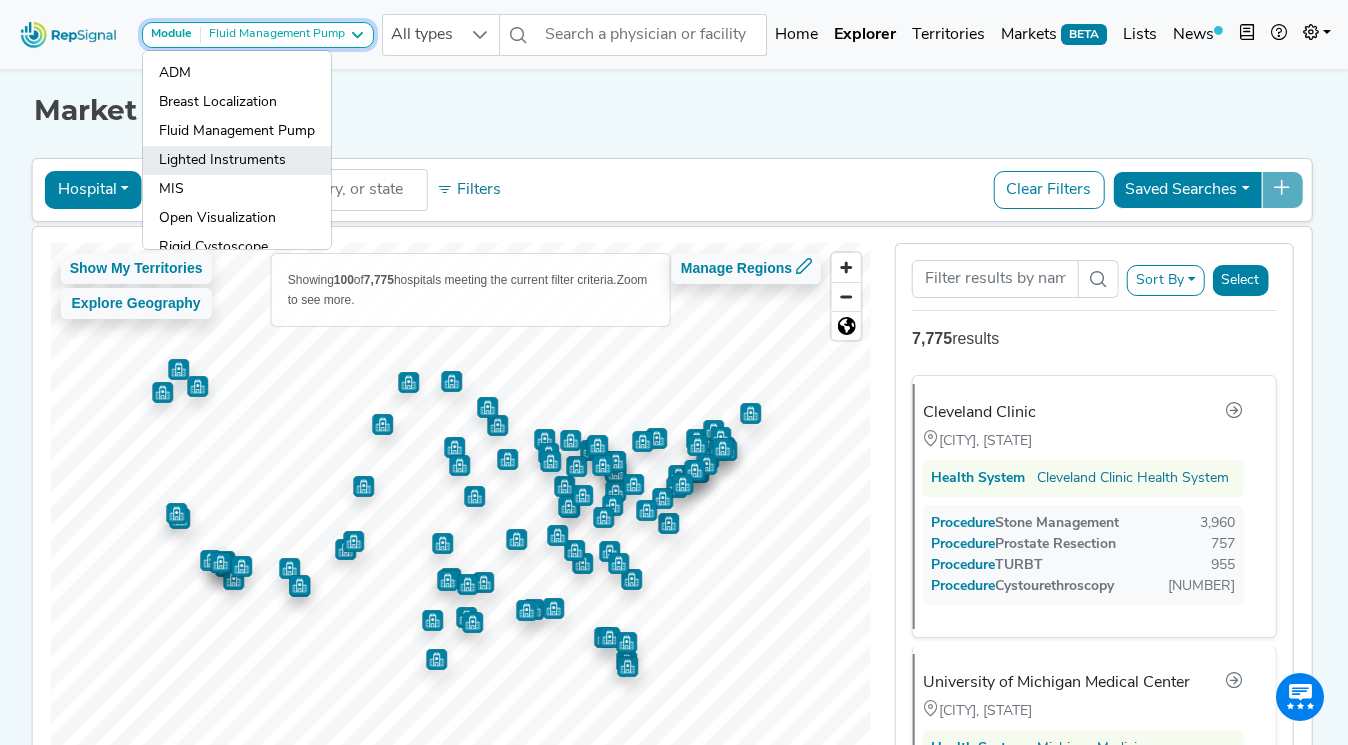 click on "Lighted Instruments" 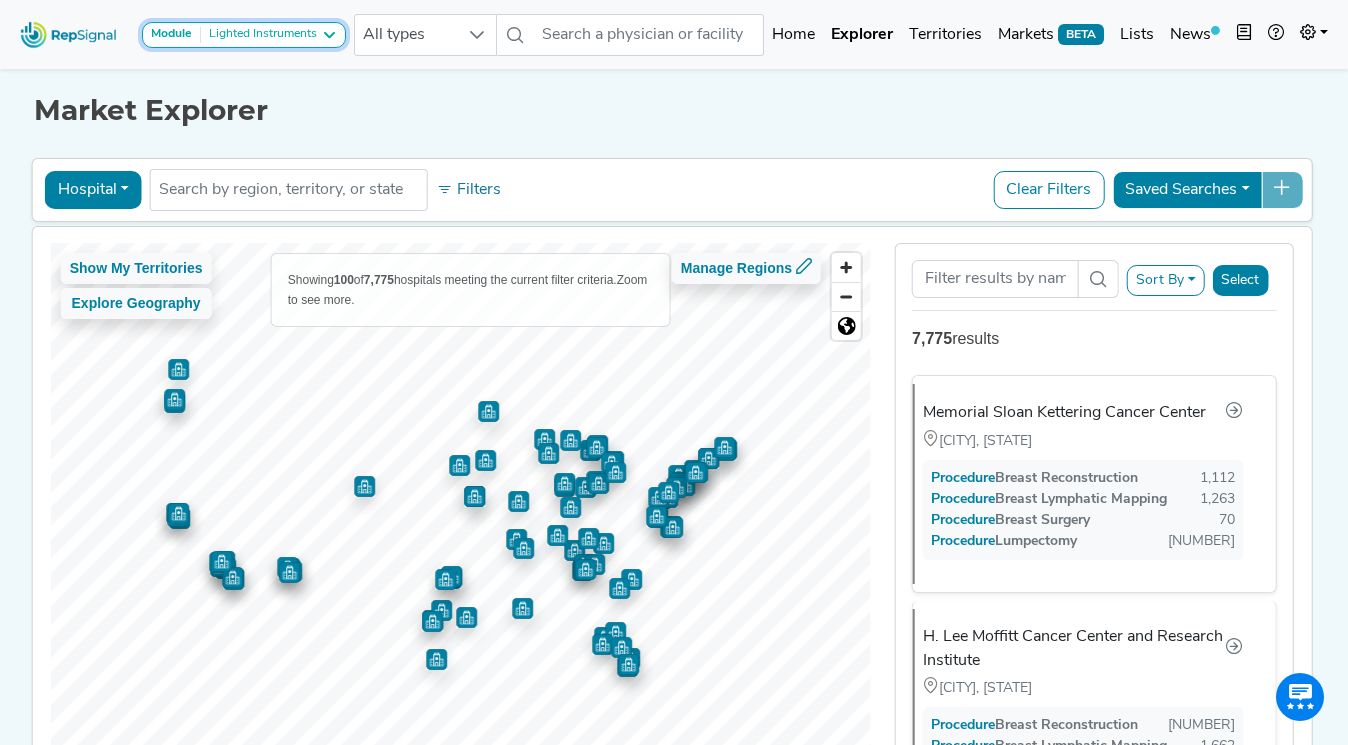 click on "Lighted Instruments" at bounding box center (259, 35) 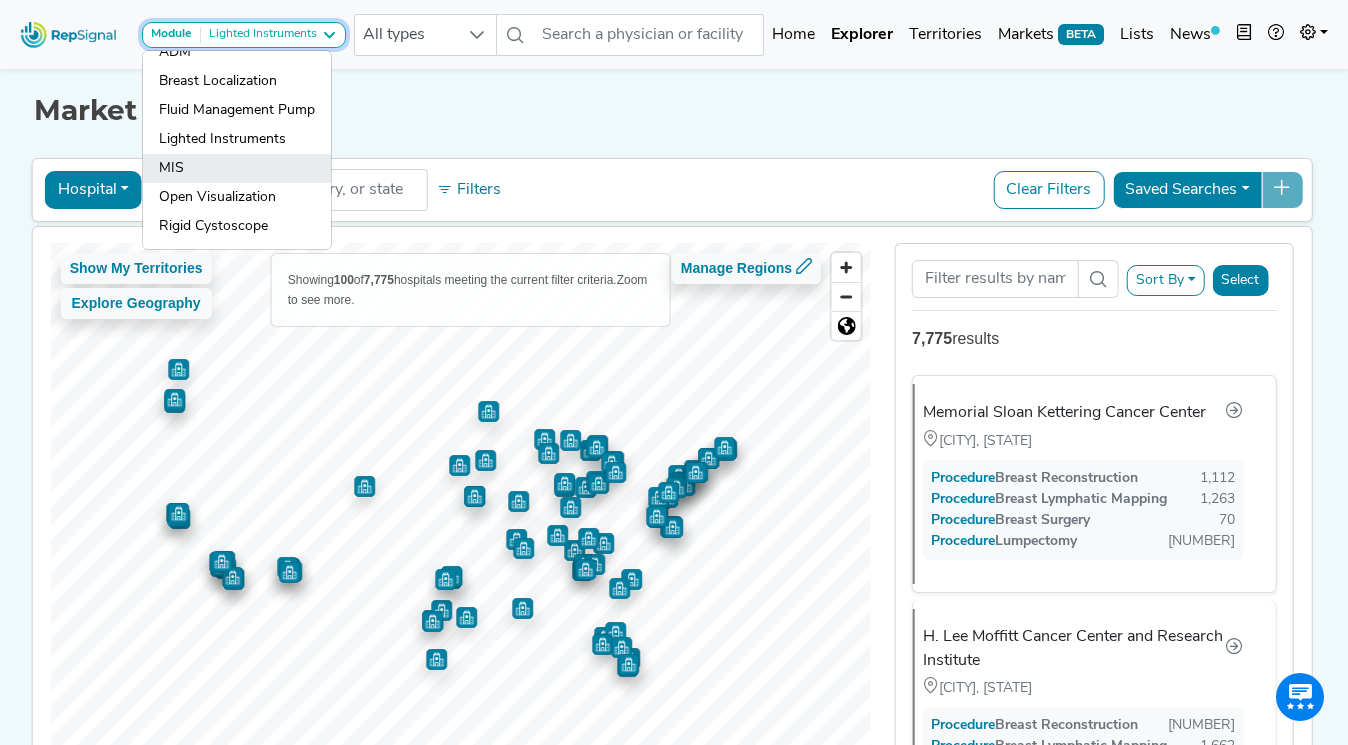 scroll, scrollTop: 23, scrollLeft: 0, axis: vertical 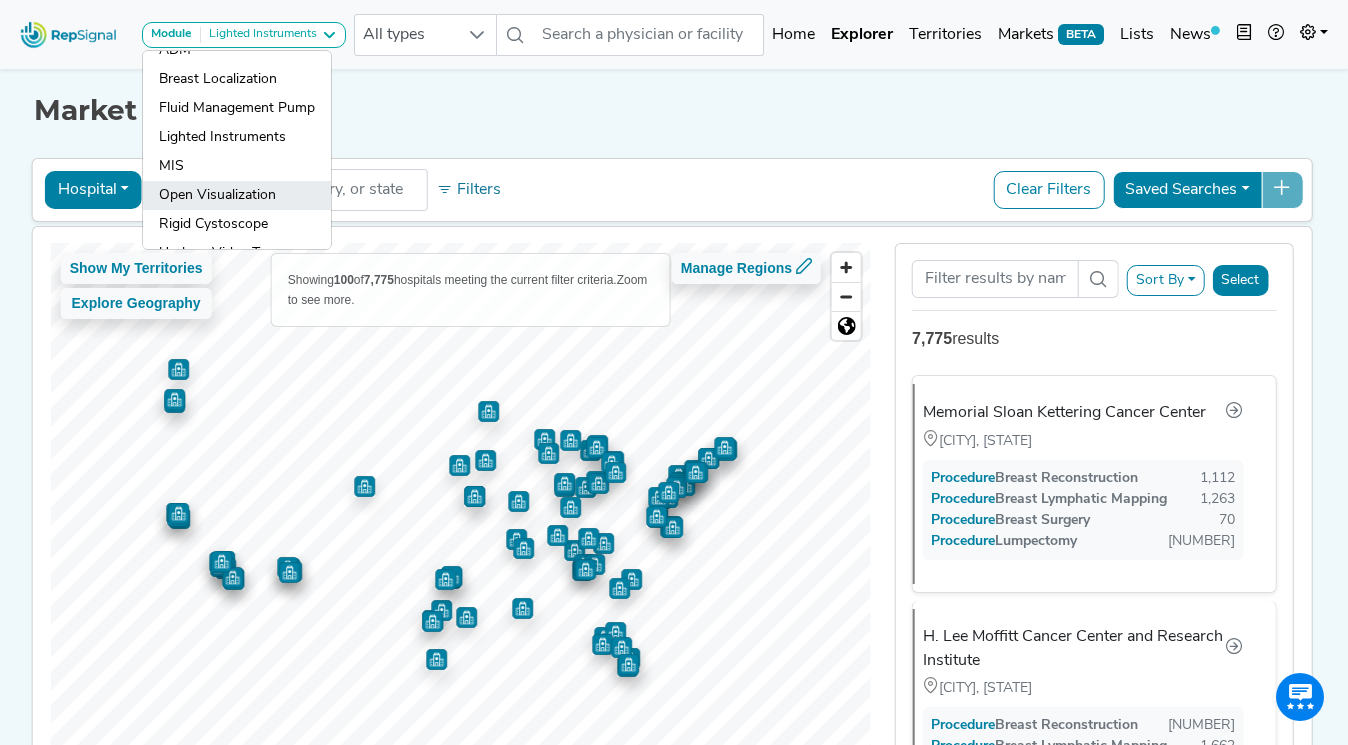 click on "Open Visualization" 